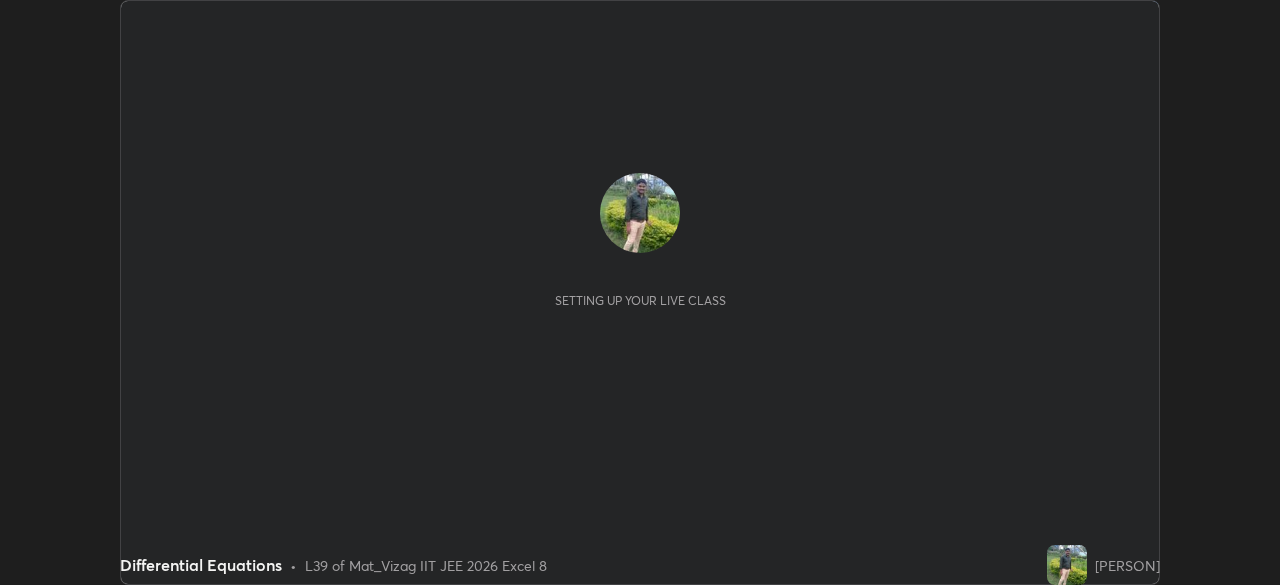 scroll, scrollTop: 0, scrollLeft: 0, axis: both 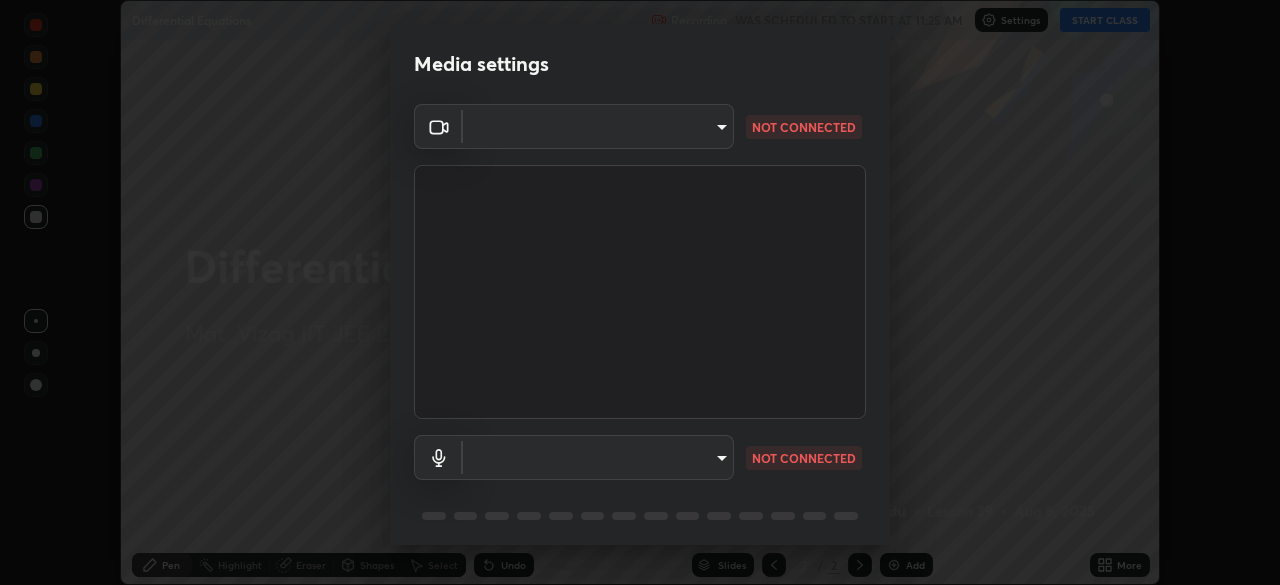 type on "cce9b67fa479fc088f071f13ccfce14e23d766b55a58e29726bfee3f33c1f2ec" 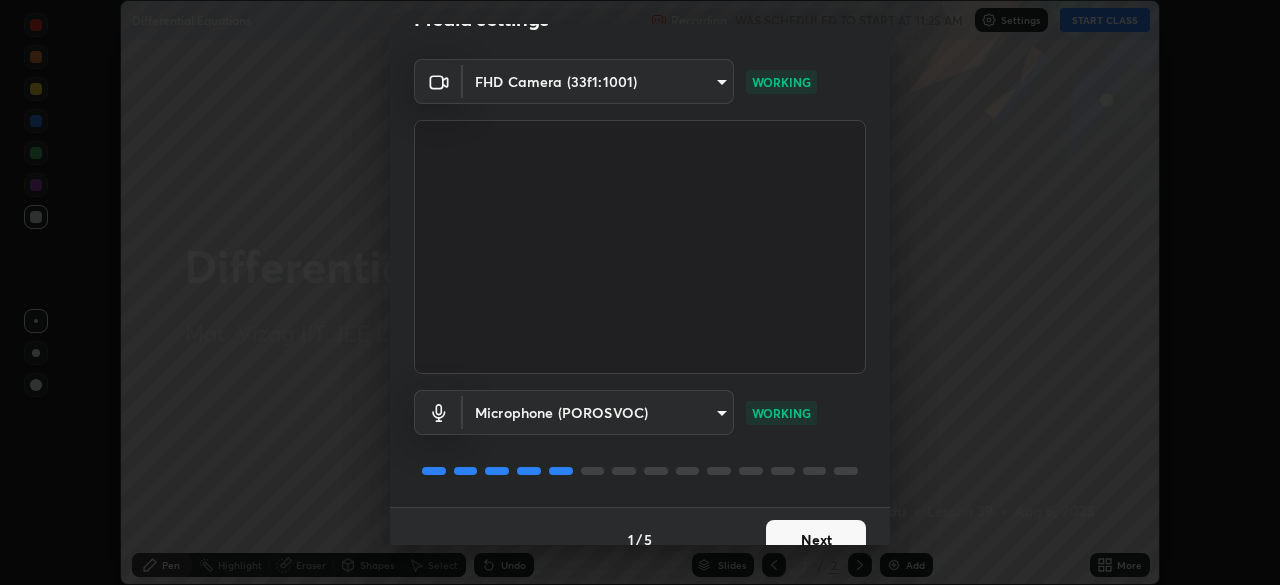 scroll, scrollTop: 71, scrollLeft: 0, axis: vertical 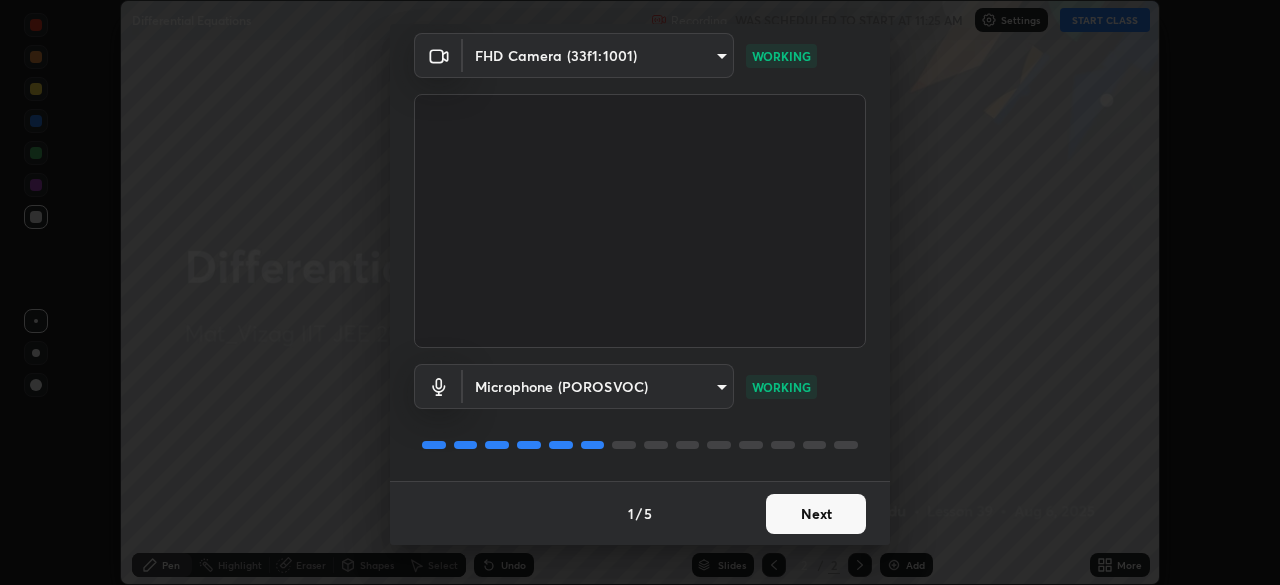 click on "Next" at bounding box center [816, 514] 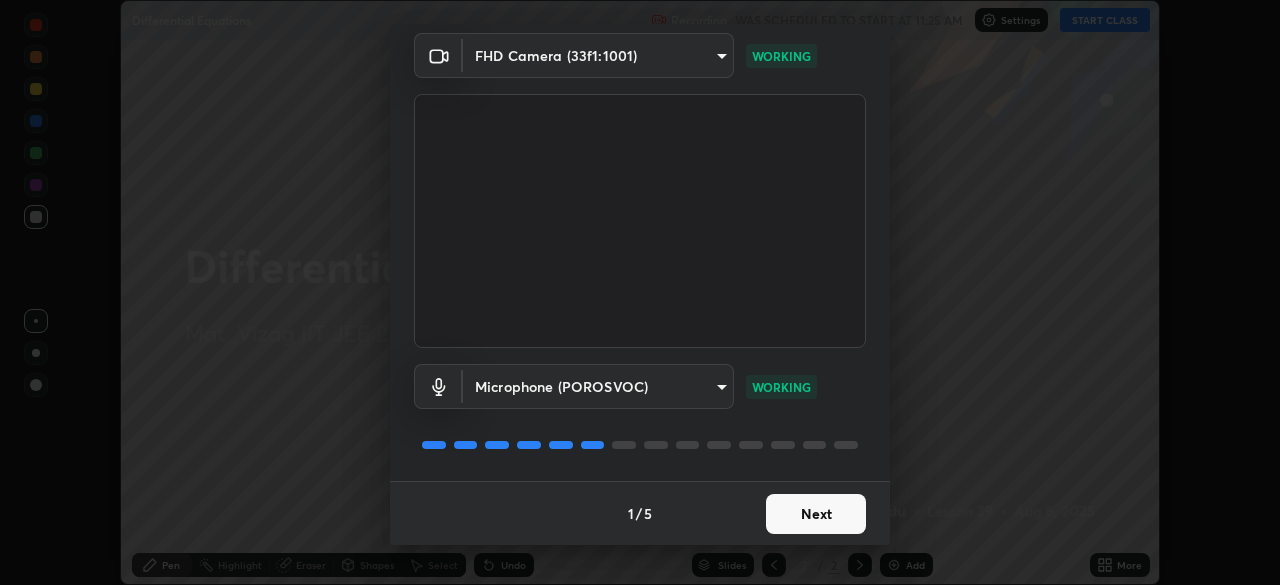 scroll, scrollTop: 0, scrollLeft: 0, axis: both 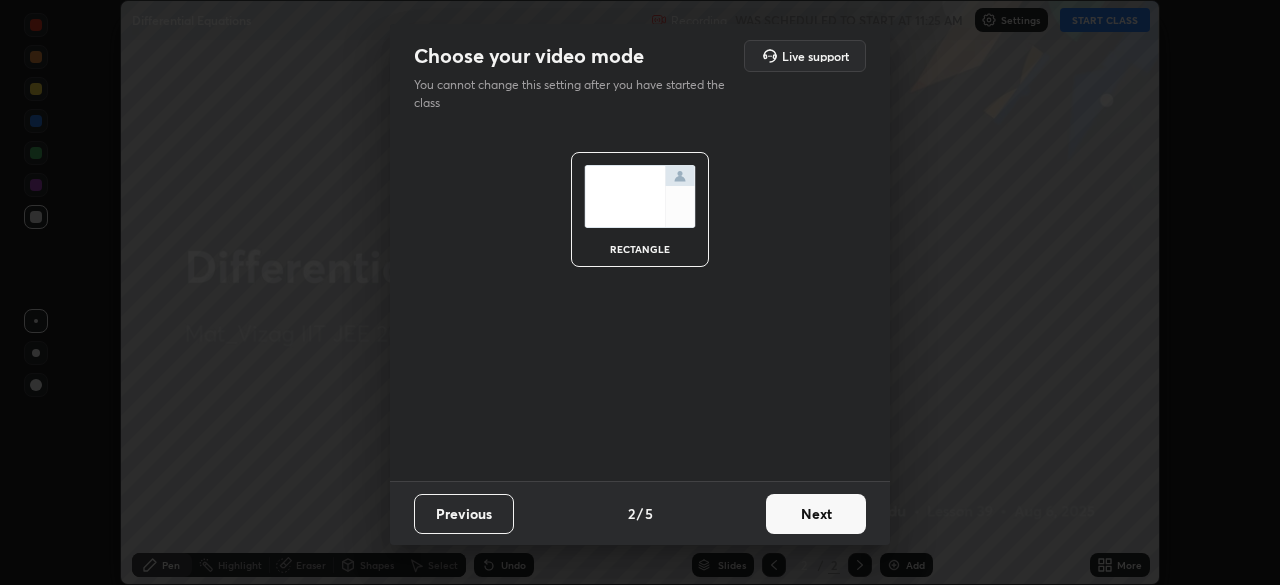 click on "Next" at bounding box center [816, 514] 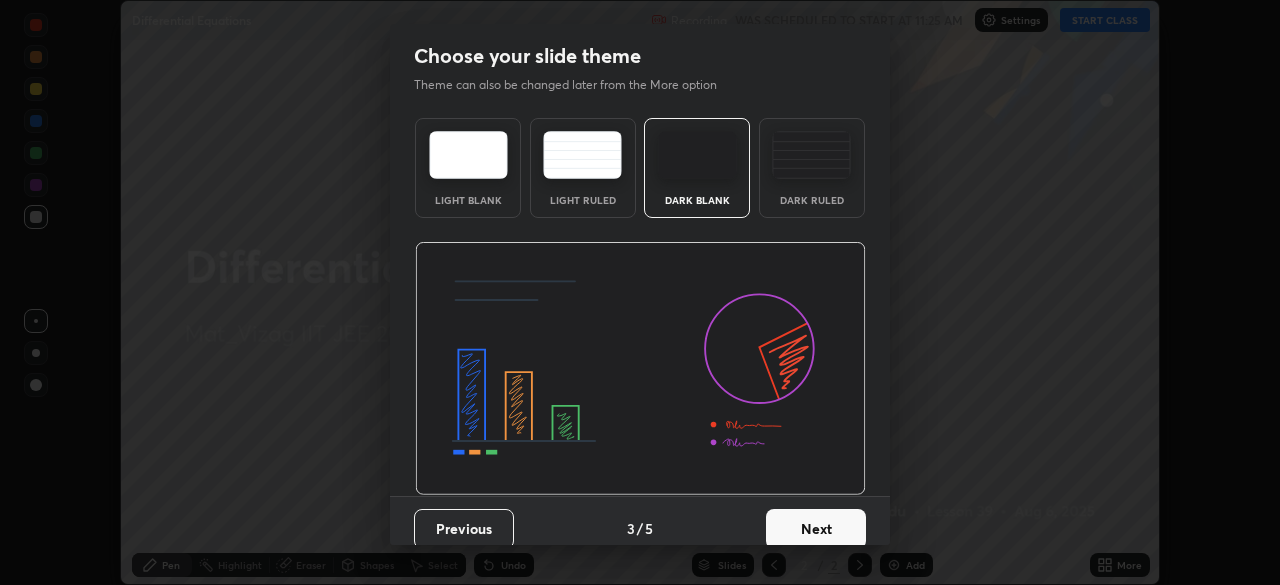 click on "Next" at bounding box center [816, 529] 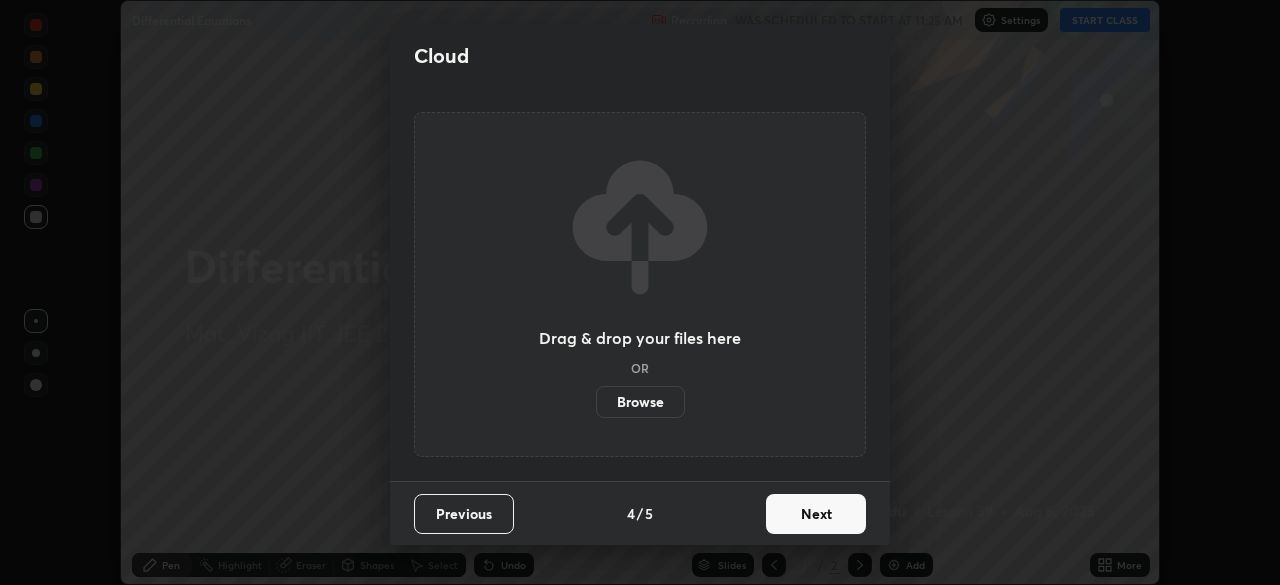 click on "Next" at bounding box center [816, 514] 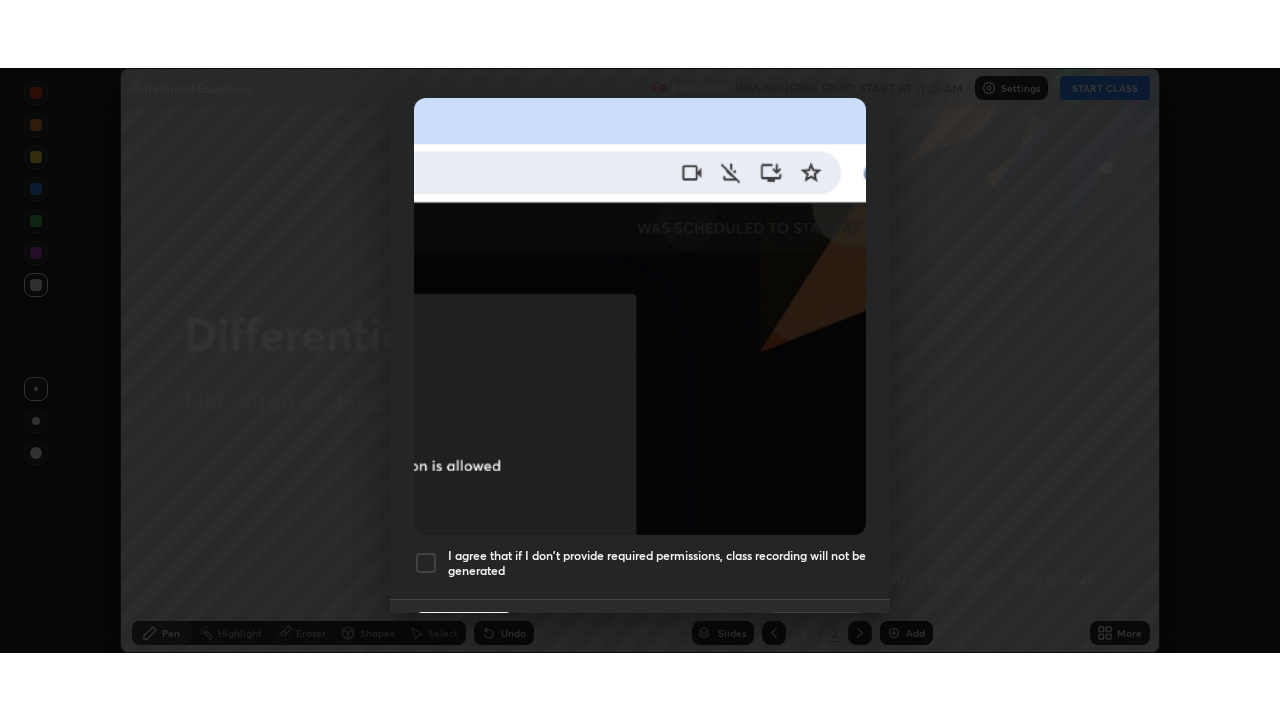 scroll, scrollTop: 479, scrollLeft: 0, axis: vertical 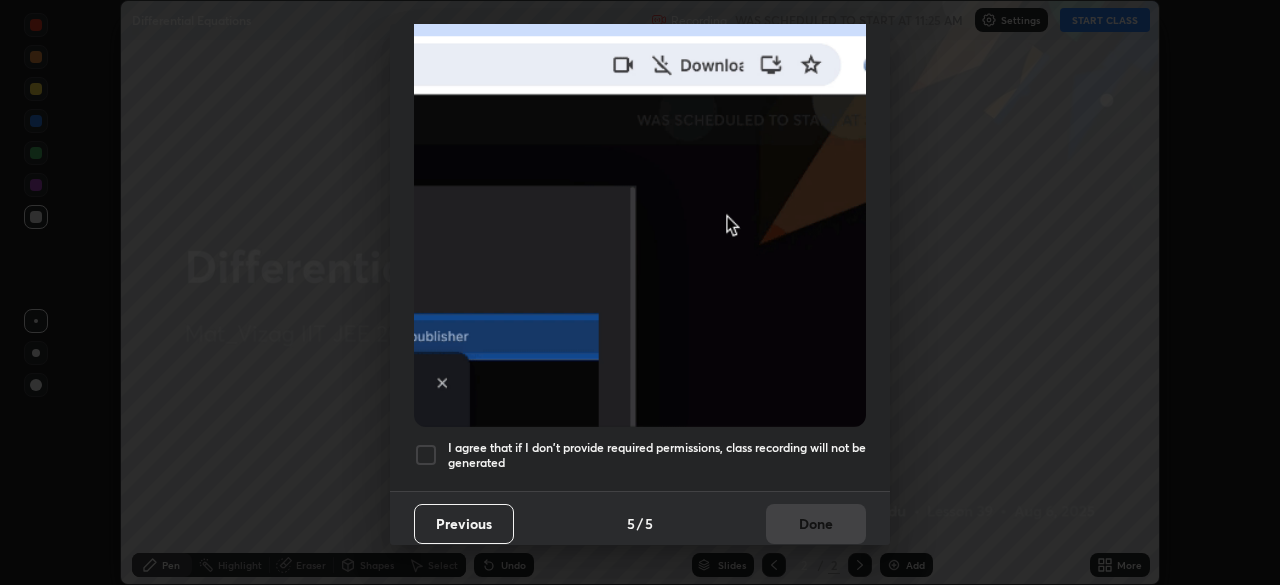 click at bounding box center (426, 455) 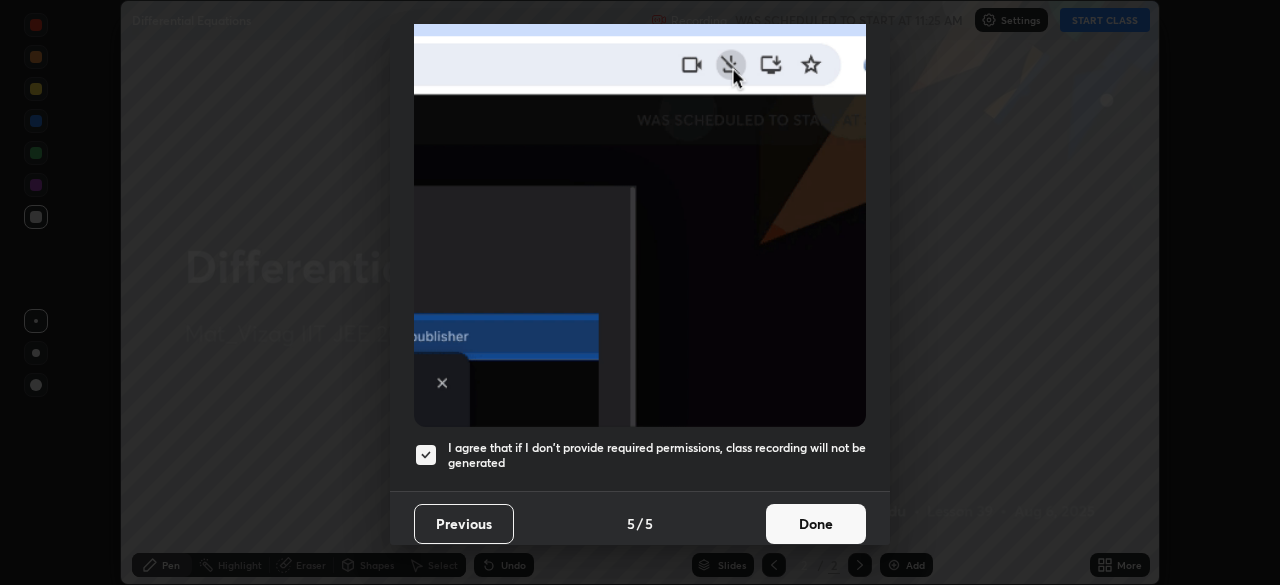click on "Done" at bounding box center [816, 524] 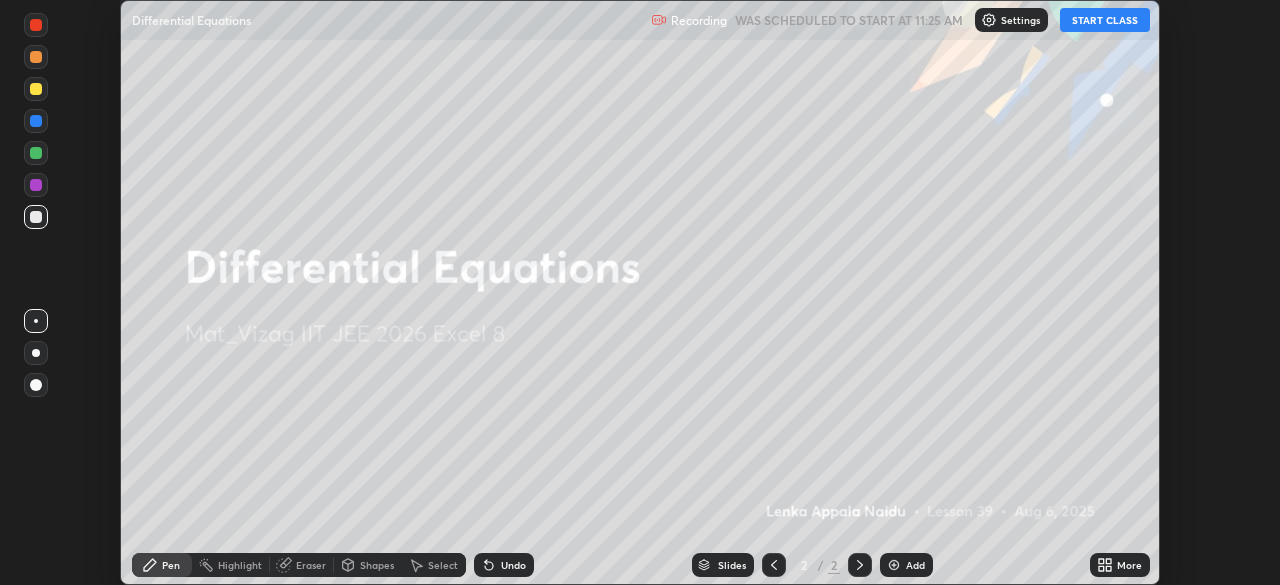 click 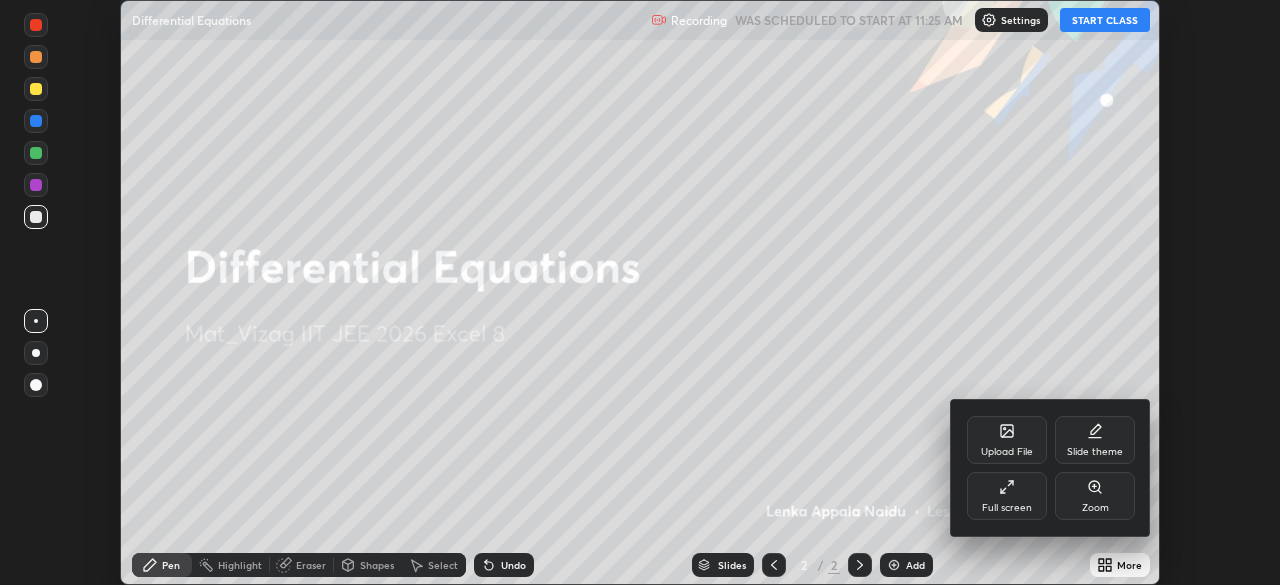 click on "Full screen" at bounding box center [1007, 496] 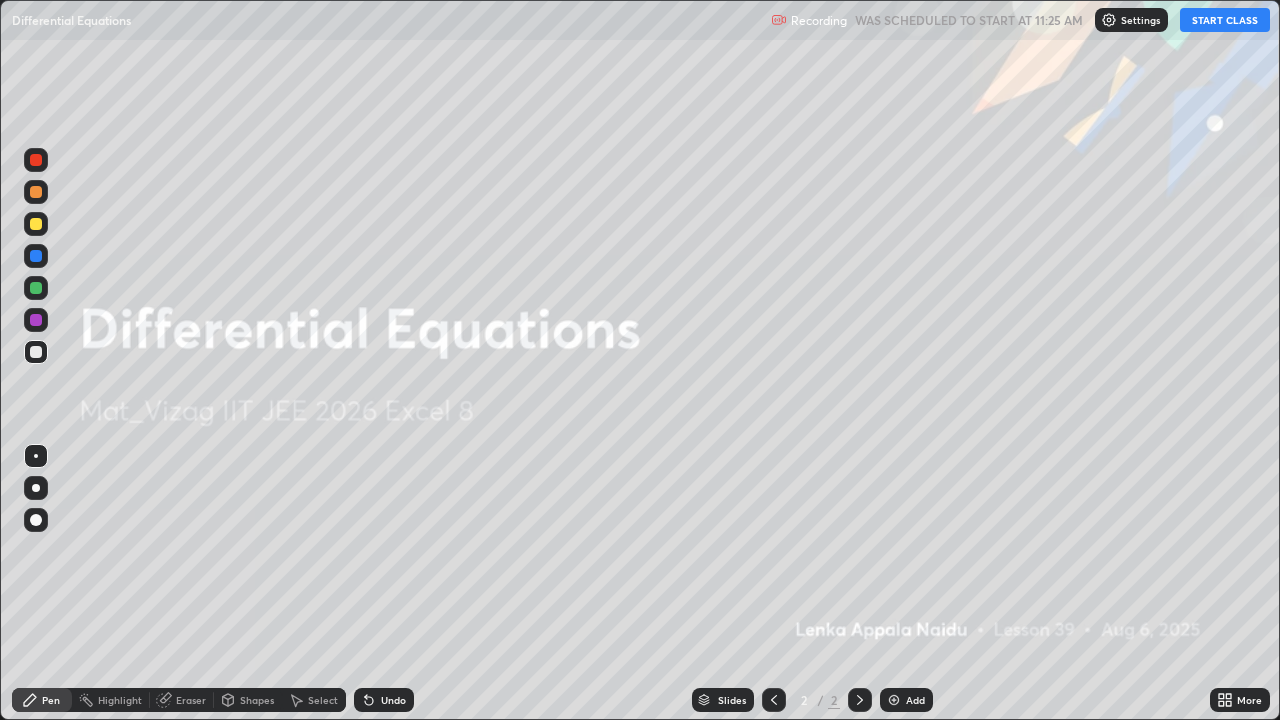 scroll, scrollTop: 99280, scrollLeft: 98720, axis: both 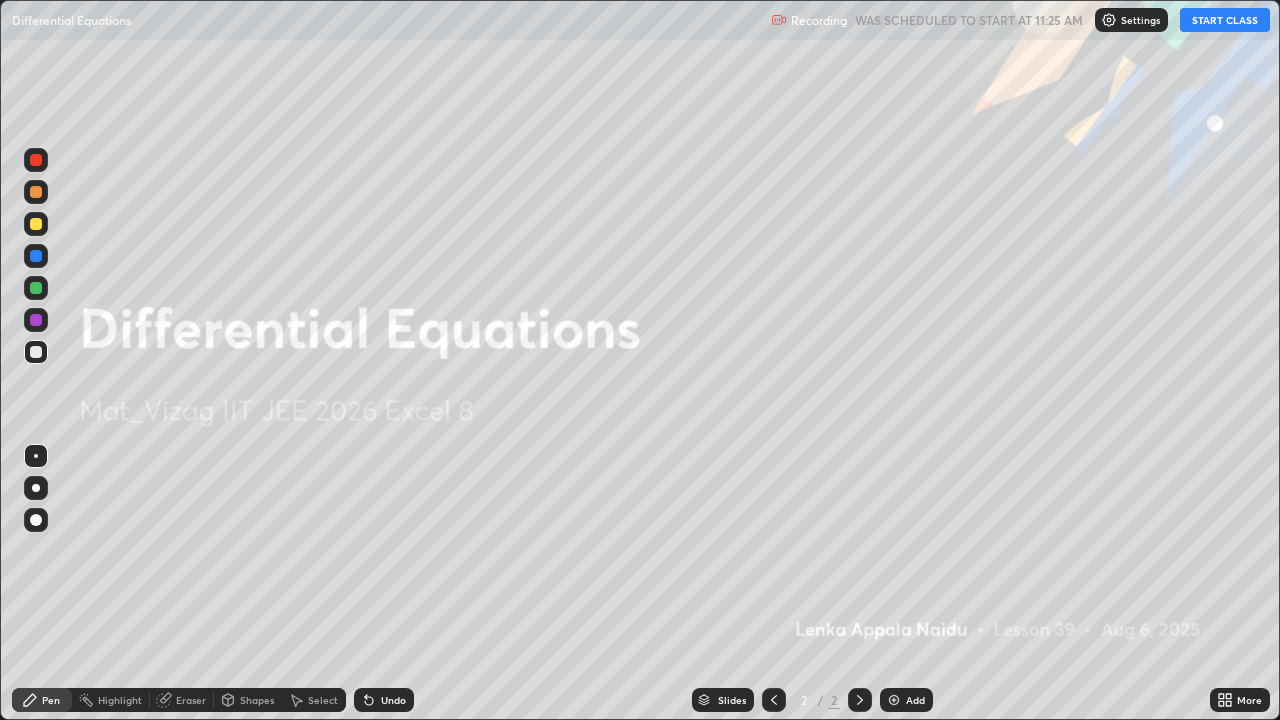 click at bounding box center (894, 700) 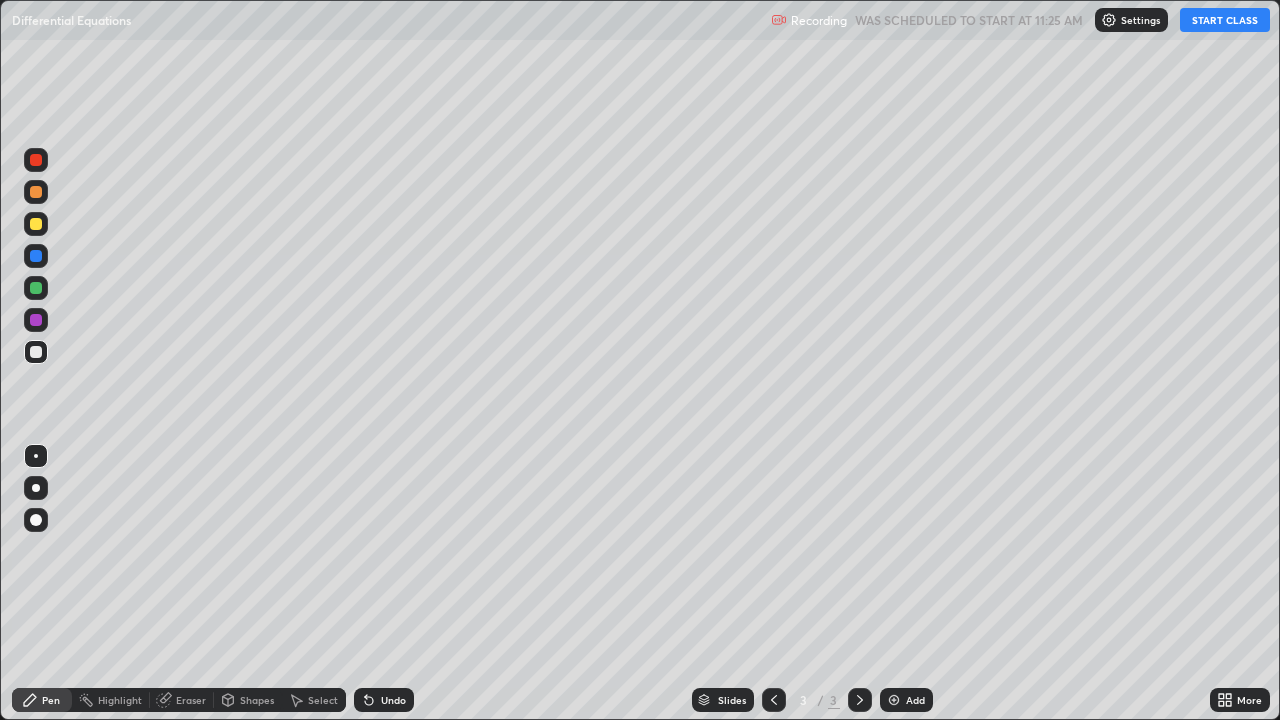 click on "START CLASS" at bounding box center (1225, 20) 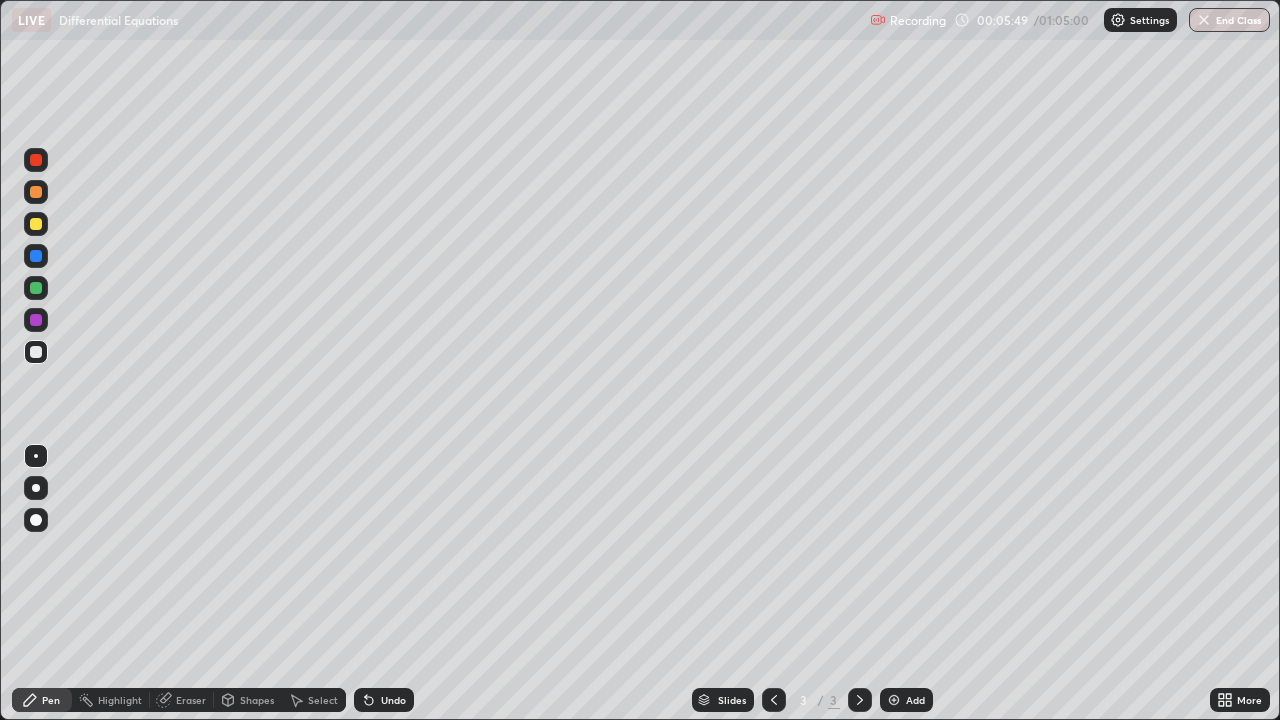 click on "Eraser" at bounding box center (191, 700) 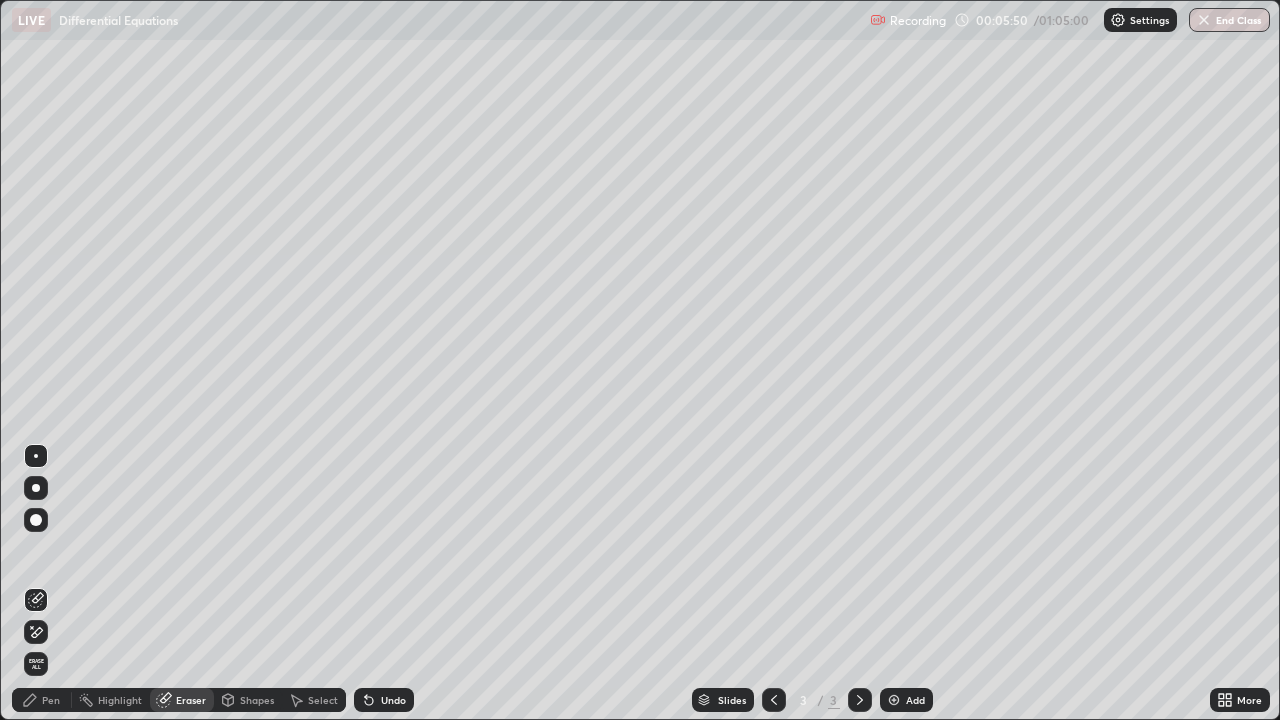 click 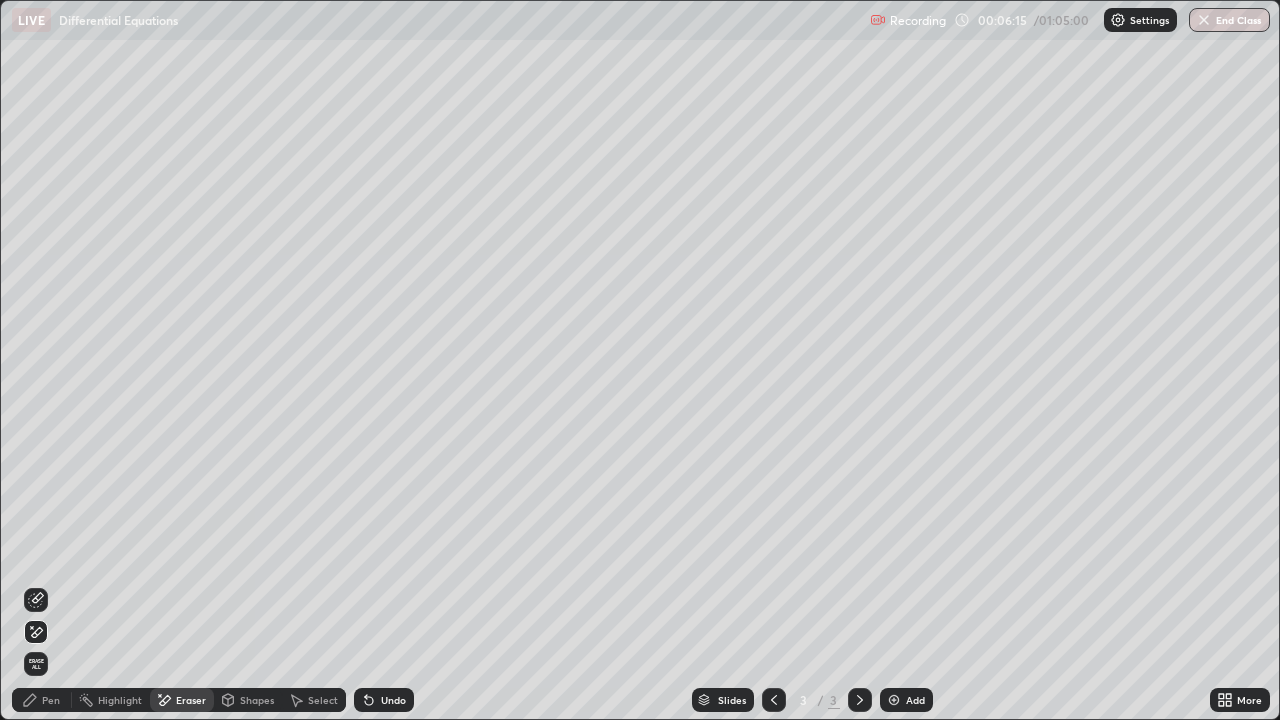 click on "Pen" at bounding box center (51, 700) 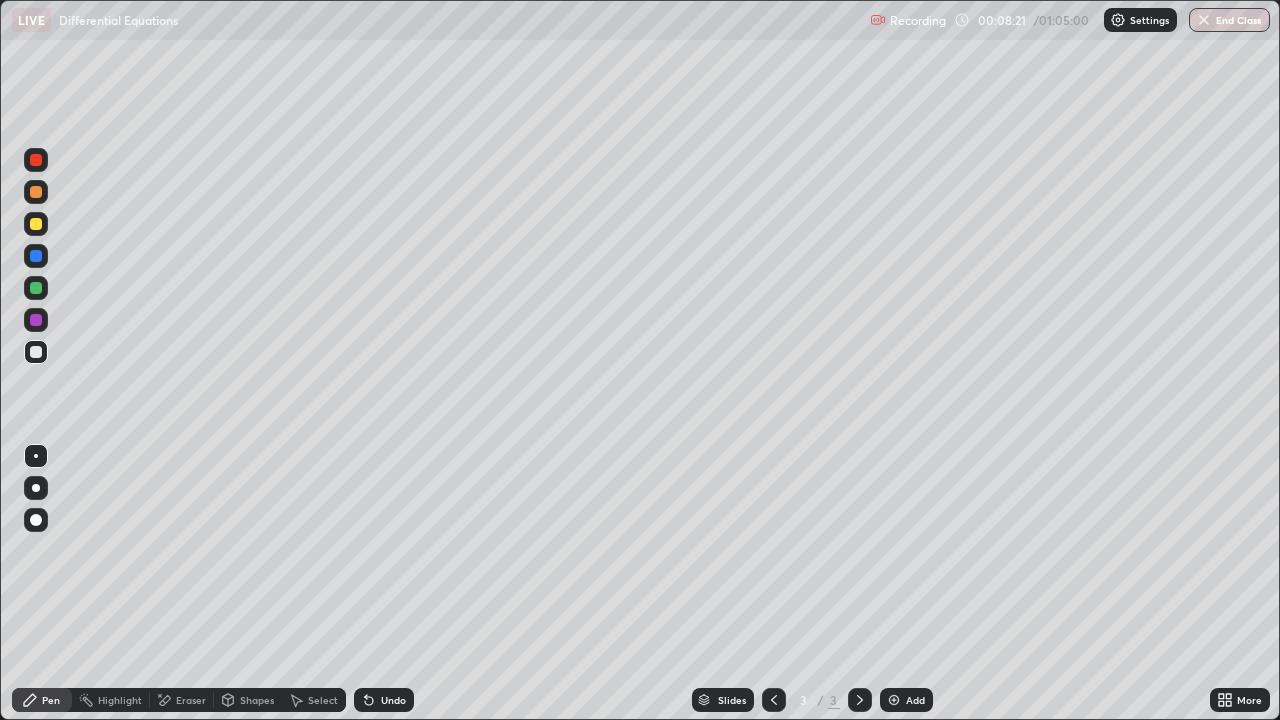 click at bounding box center (894, 700) 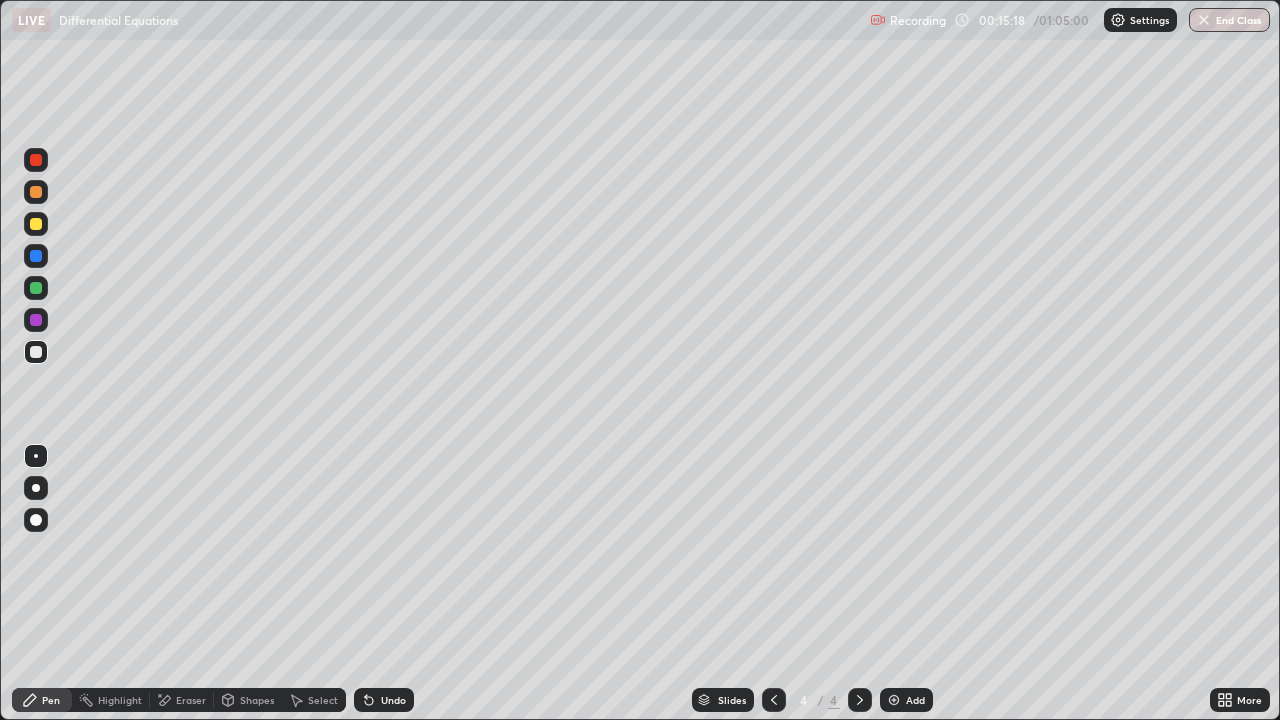 click on "Add" at bounding box center [906, 700] 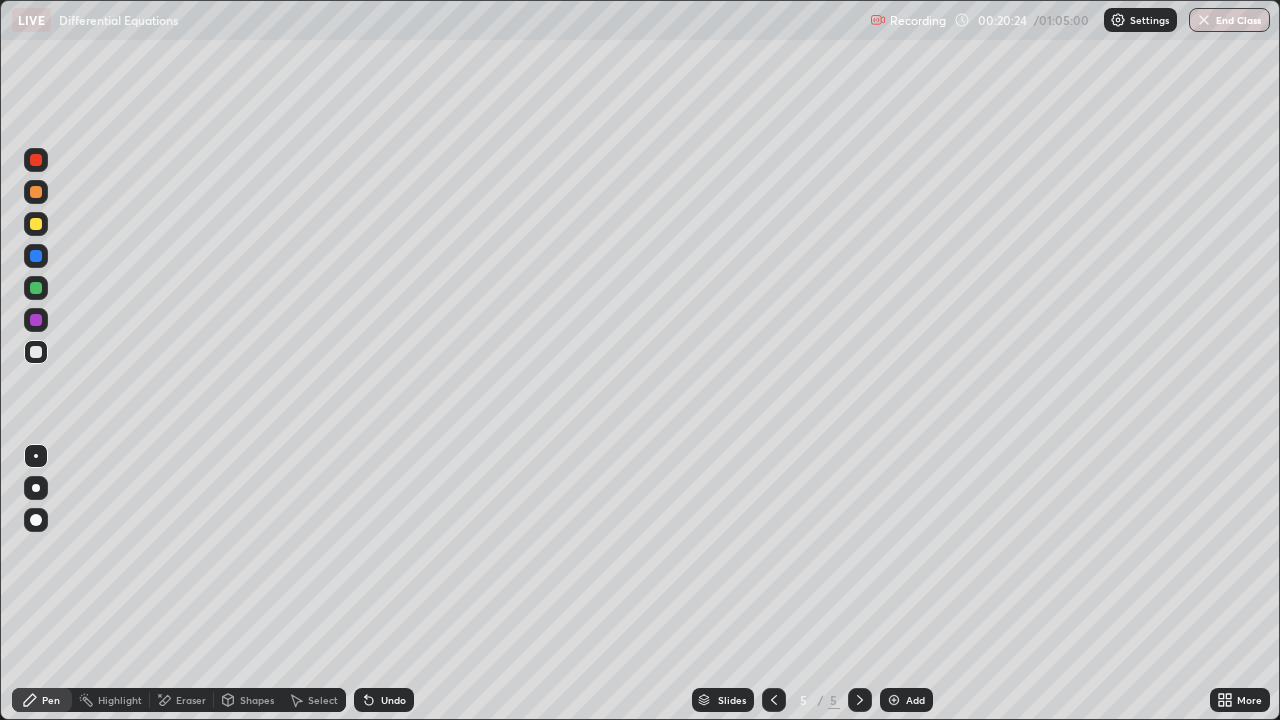 click on "Eraser" at bounding box center [191, 700] 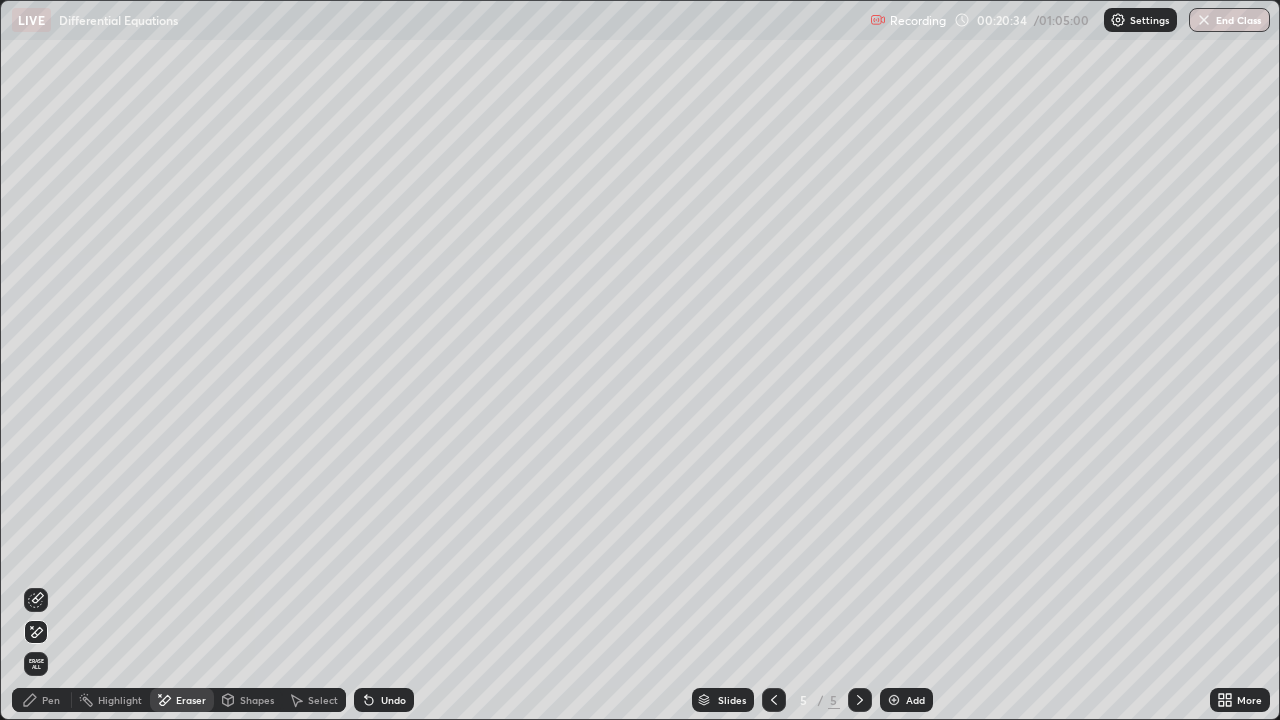 click on "Pen" at bounding box center [51, 700] 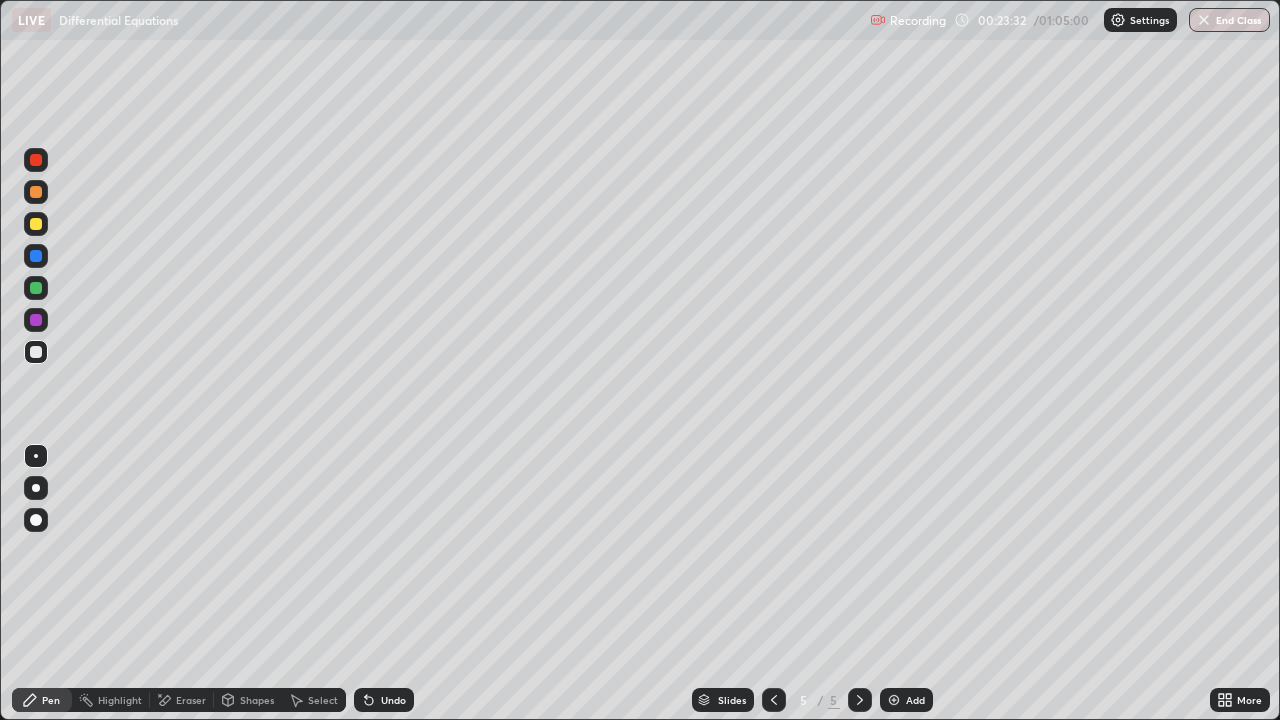 click at bounding box center (894, 700) 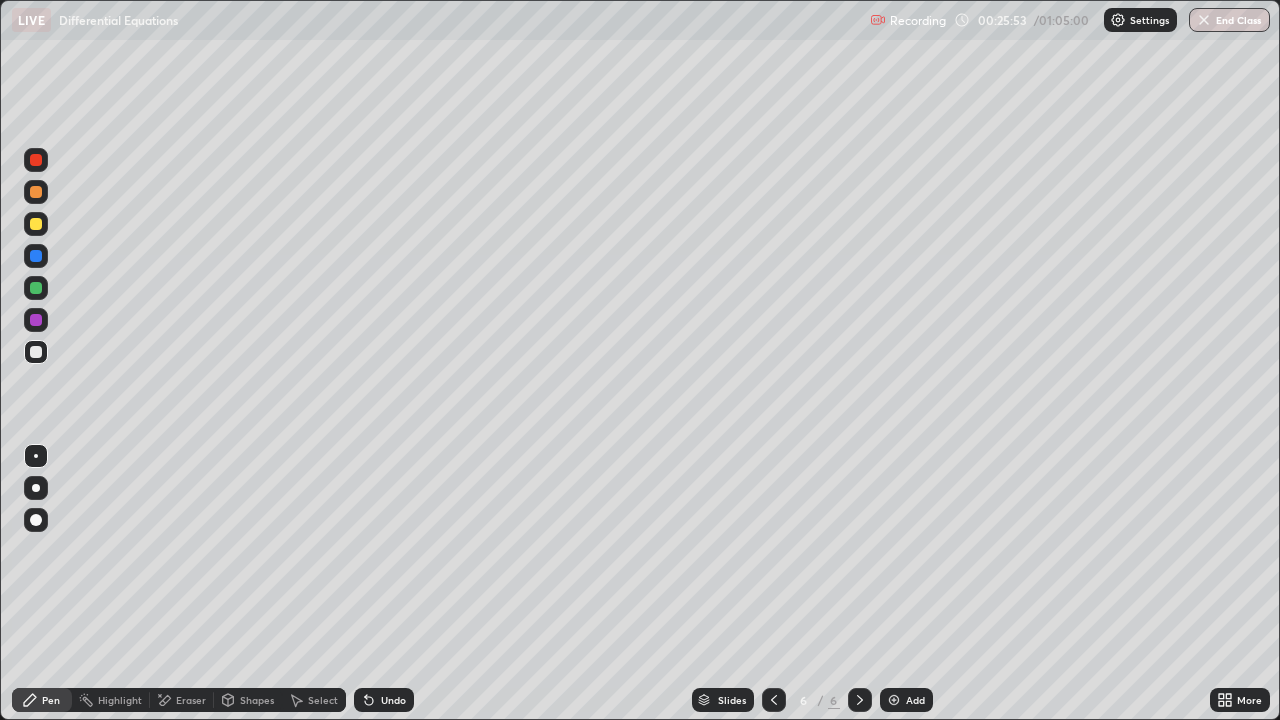 click at bounding box center (894, 700) 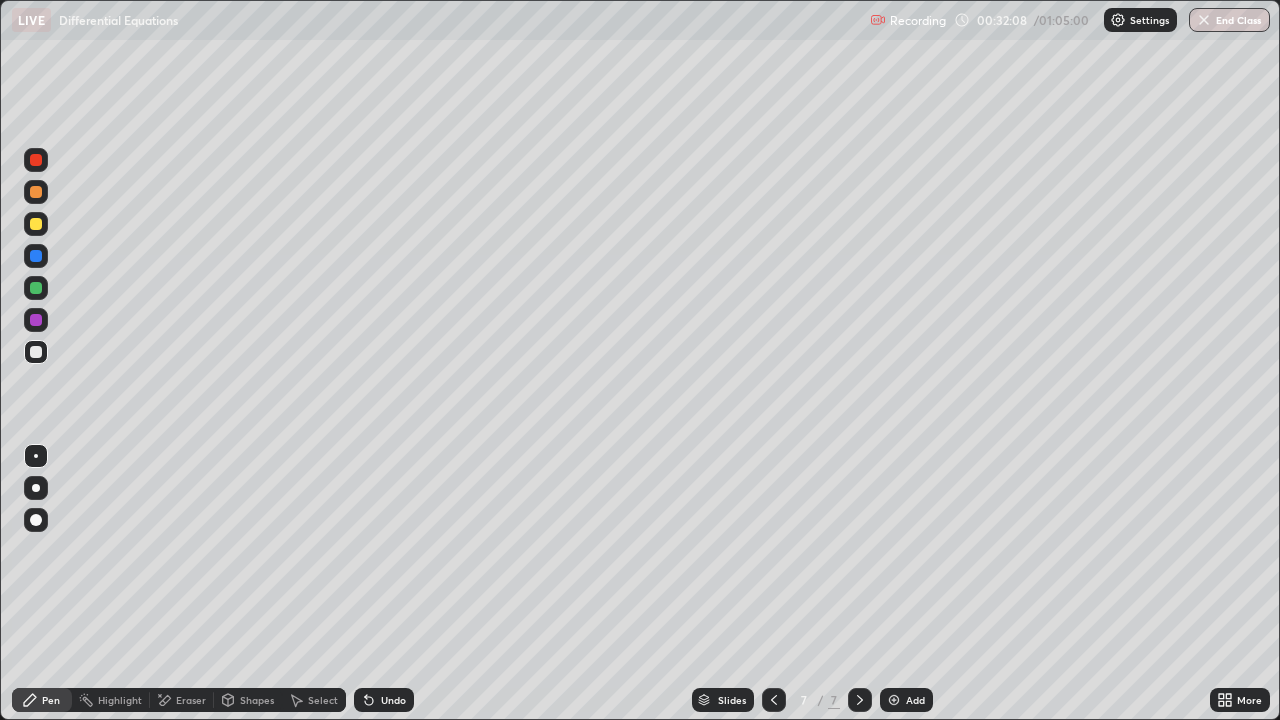click at bounding box center (894, 700) 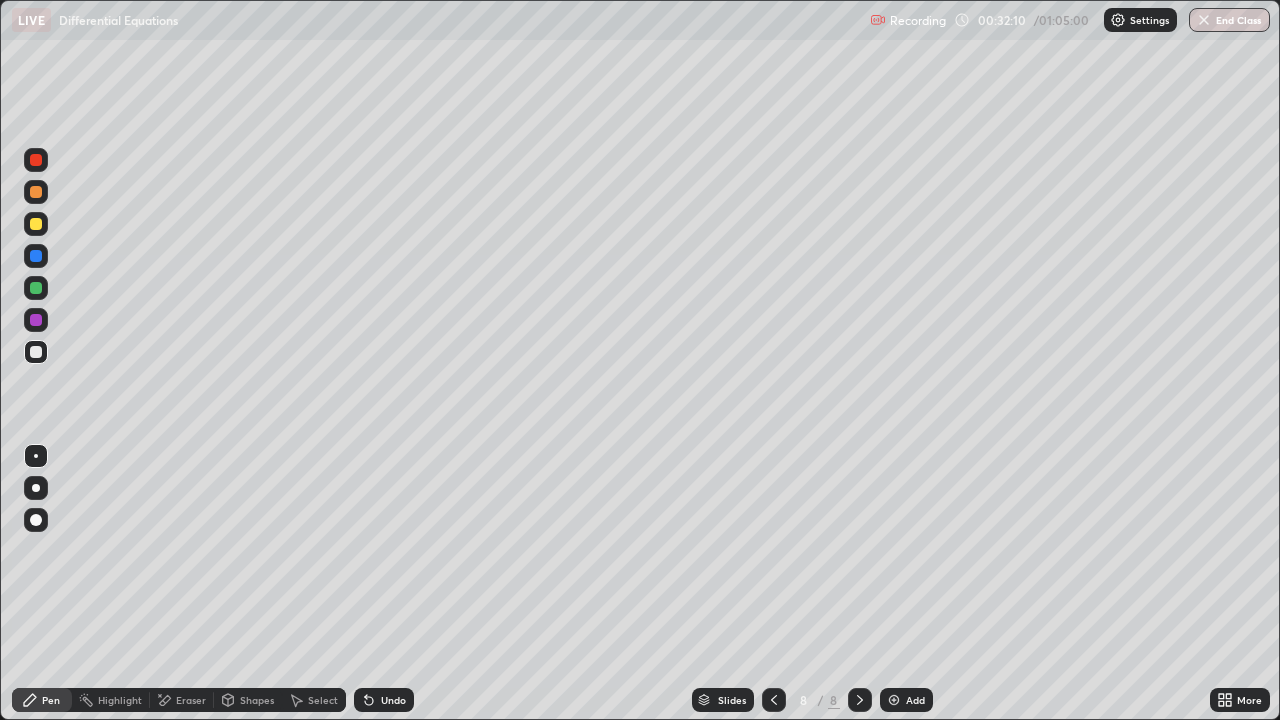 click 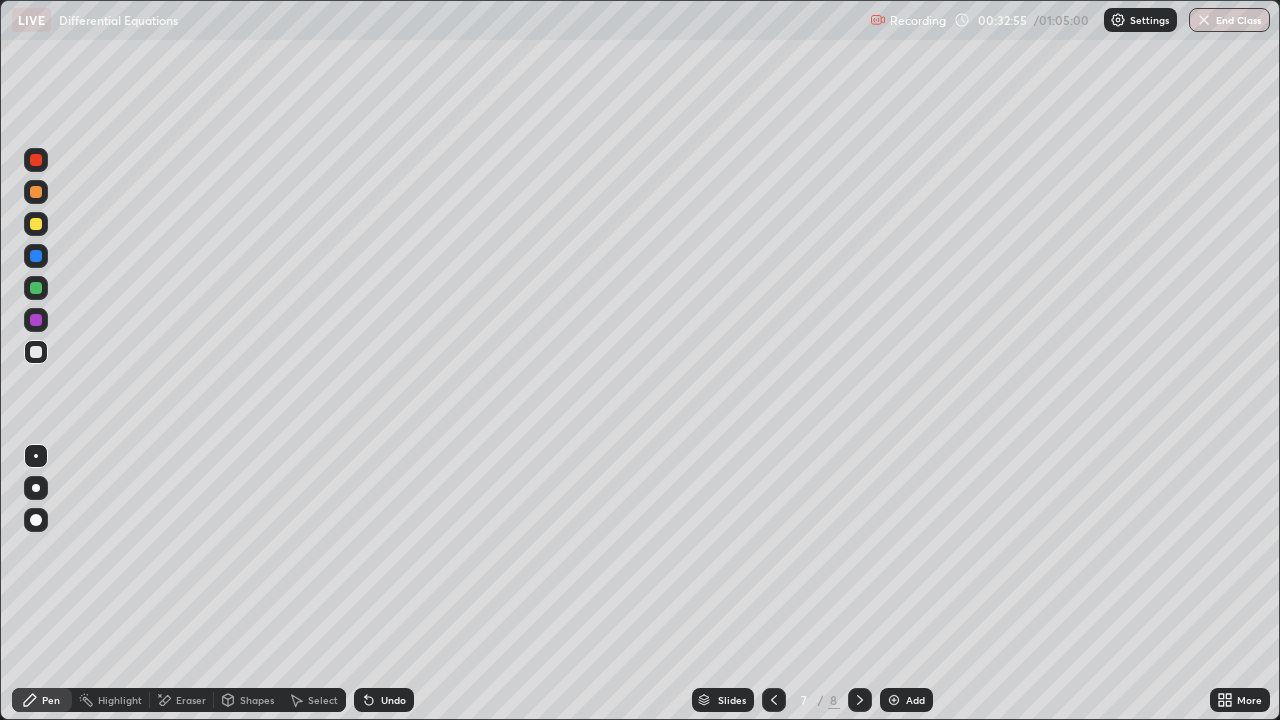 click at bounding box center [894, 700] 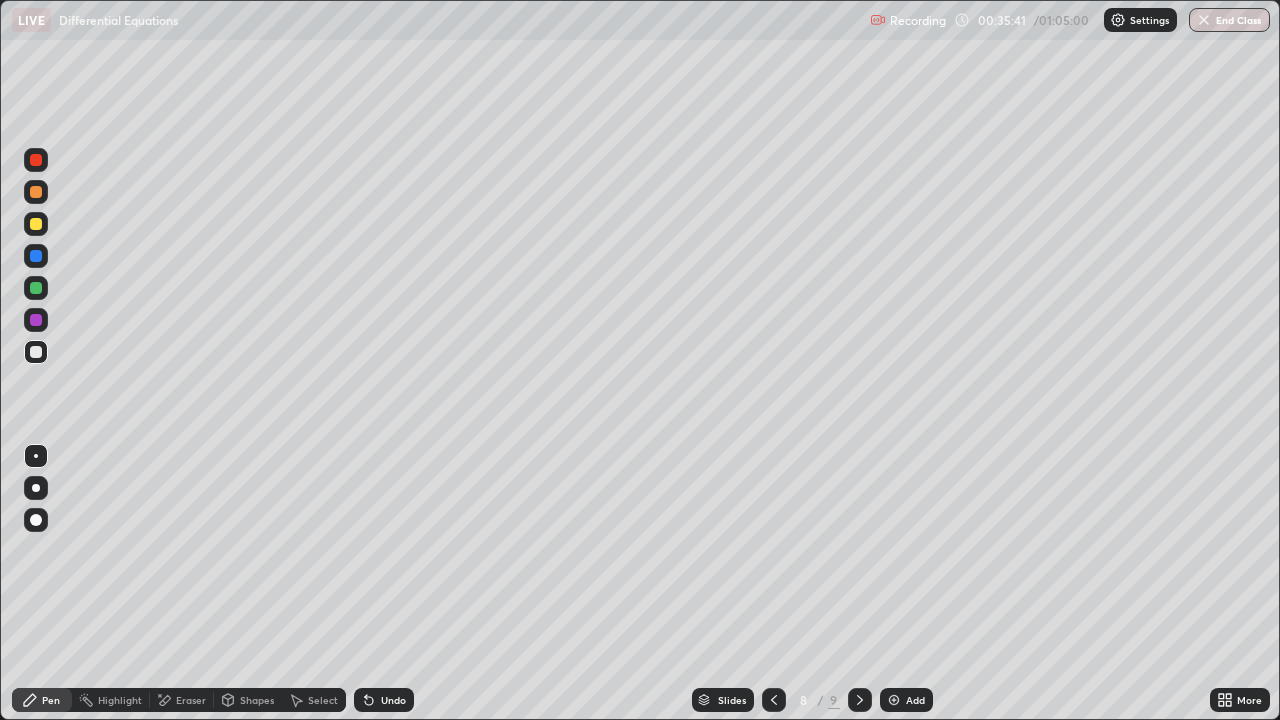 click on "Eraser" at bounding box center [191, 700] 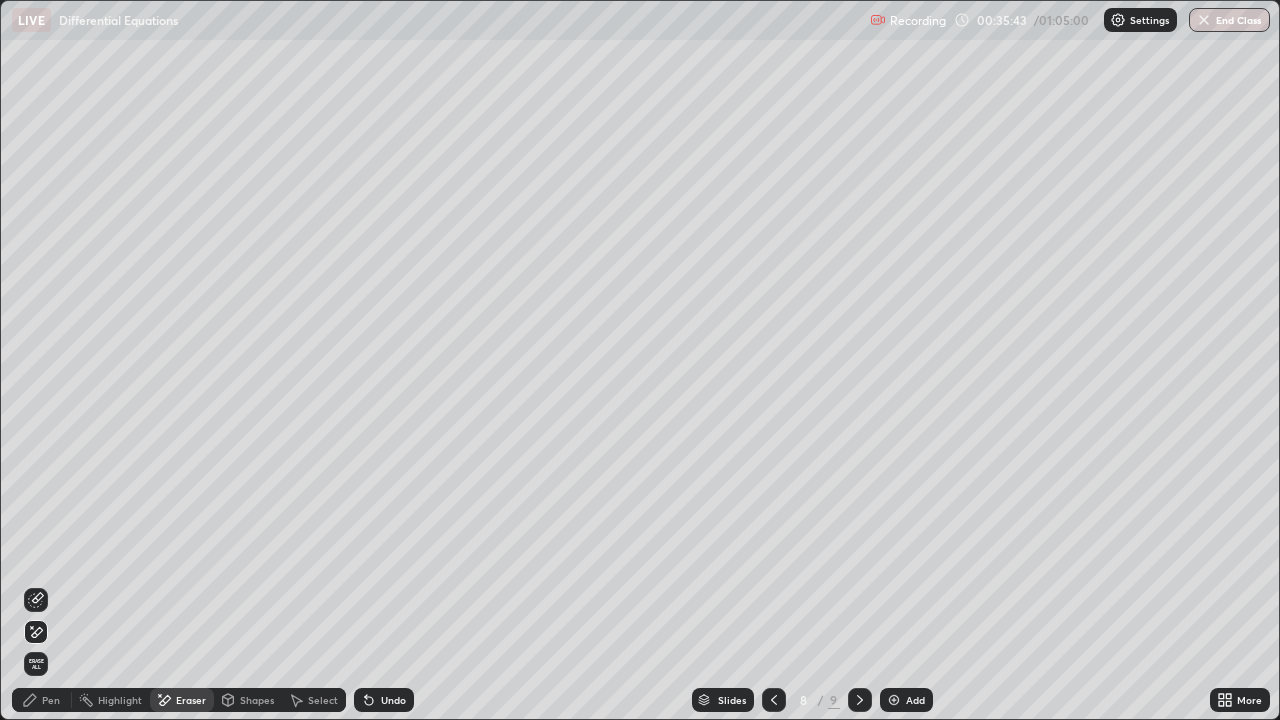 click 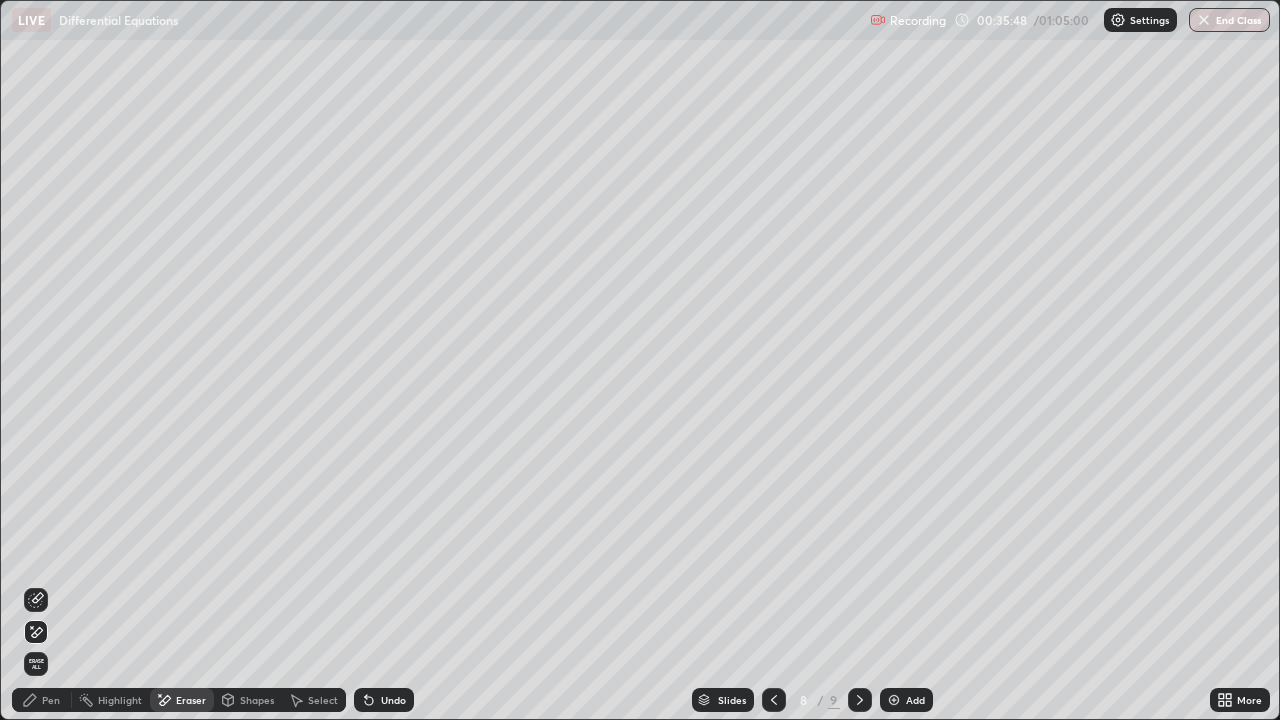 click at bounding box center (894, 700) 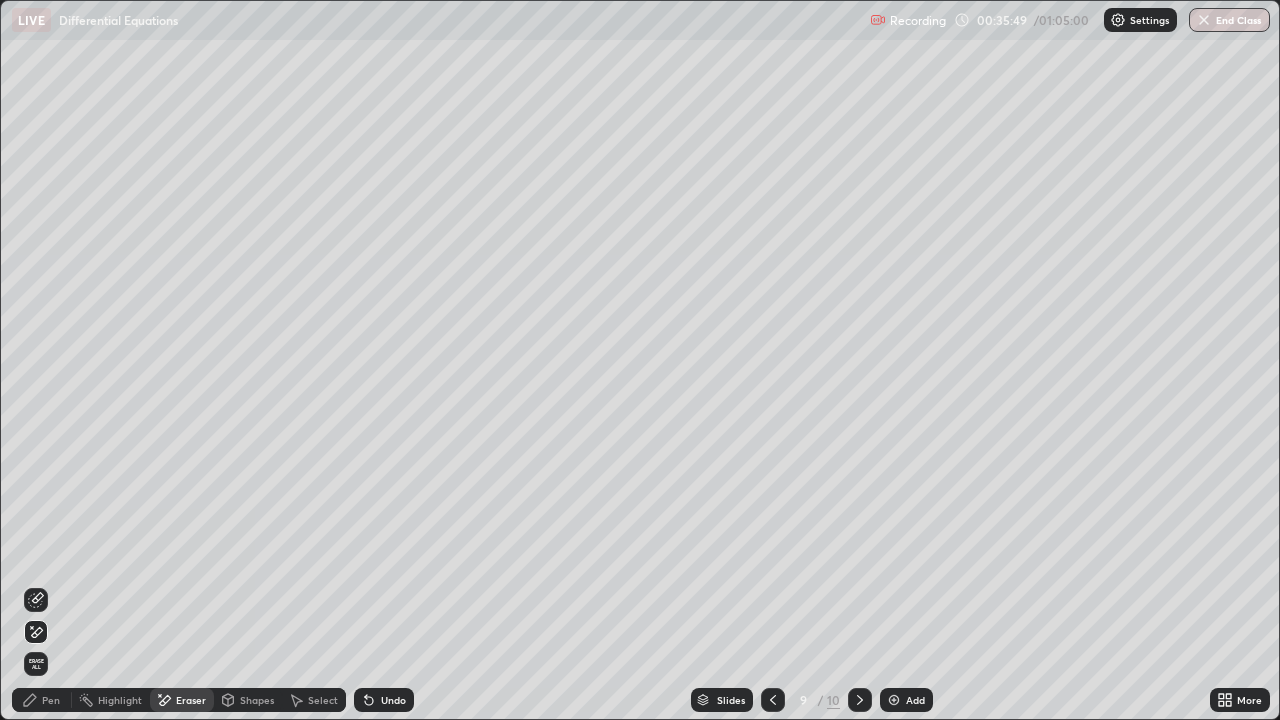 click on "Pen" at bounding box center (51, 700) 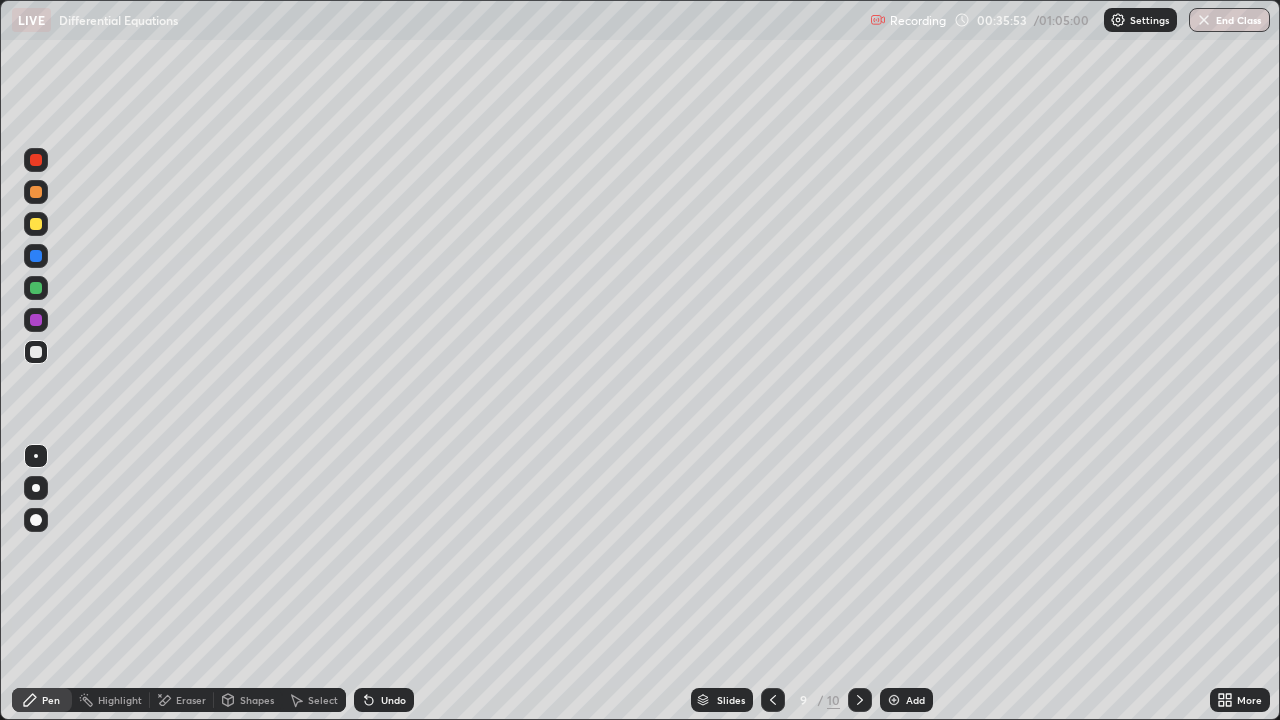 click 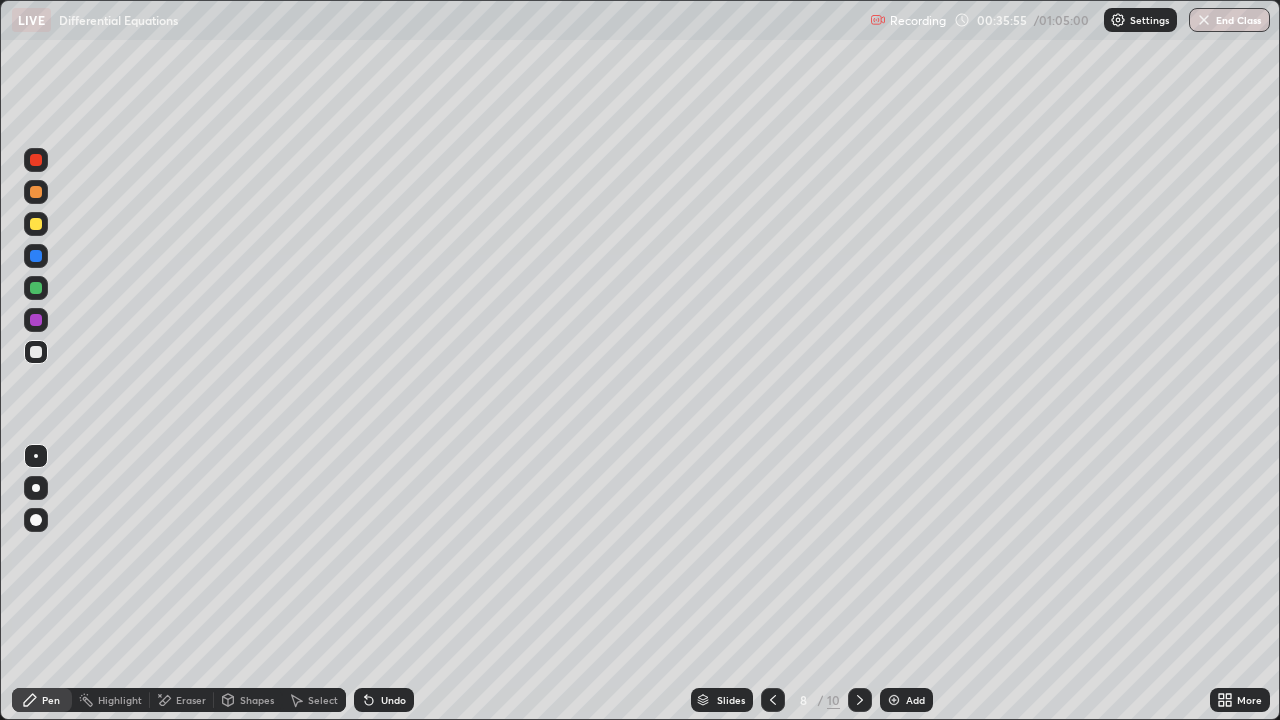 click 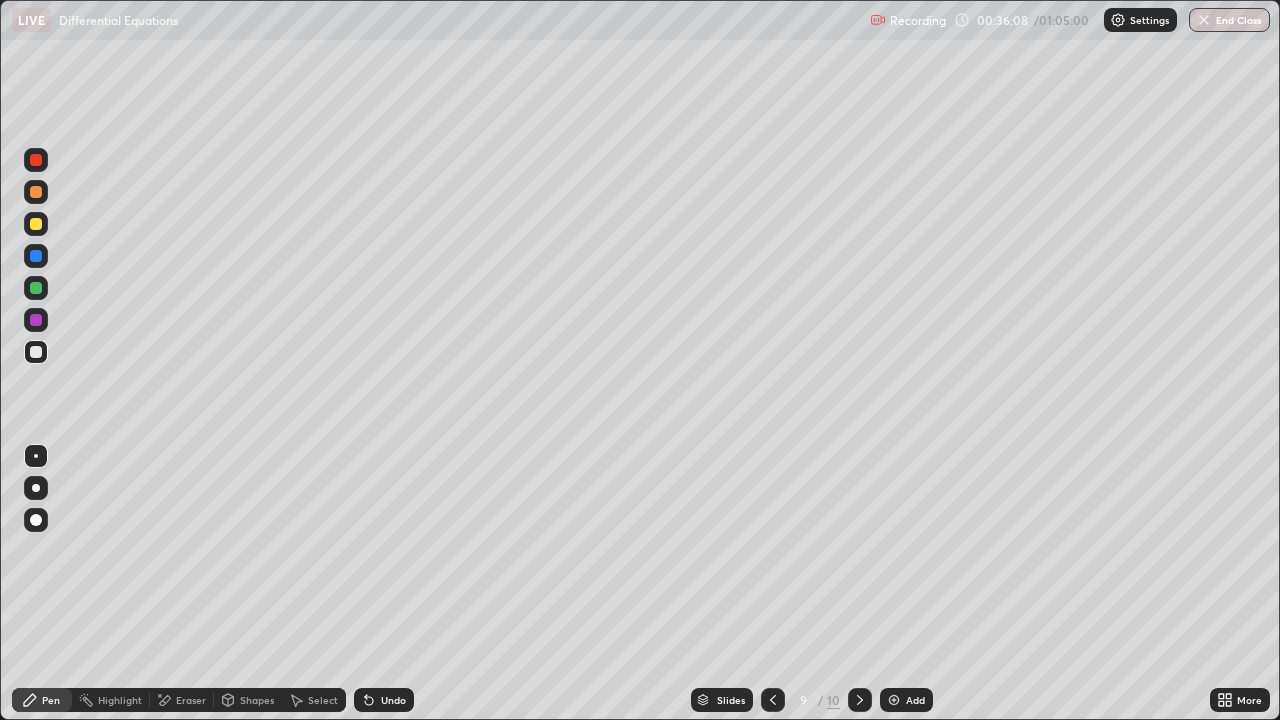 click 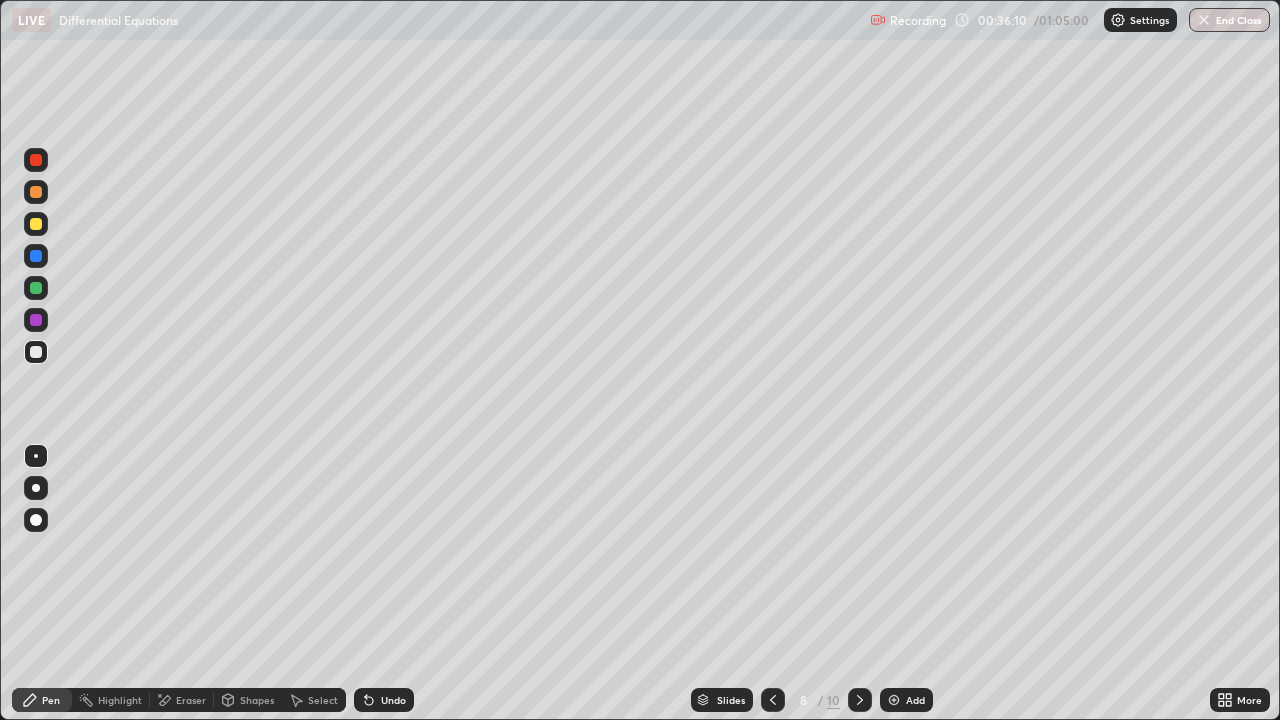 click 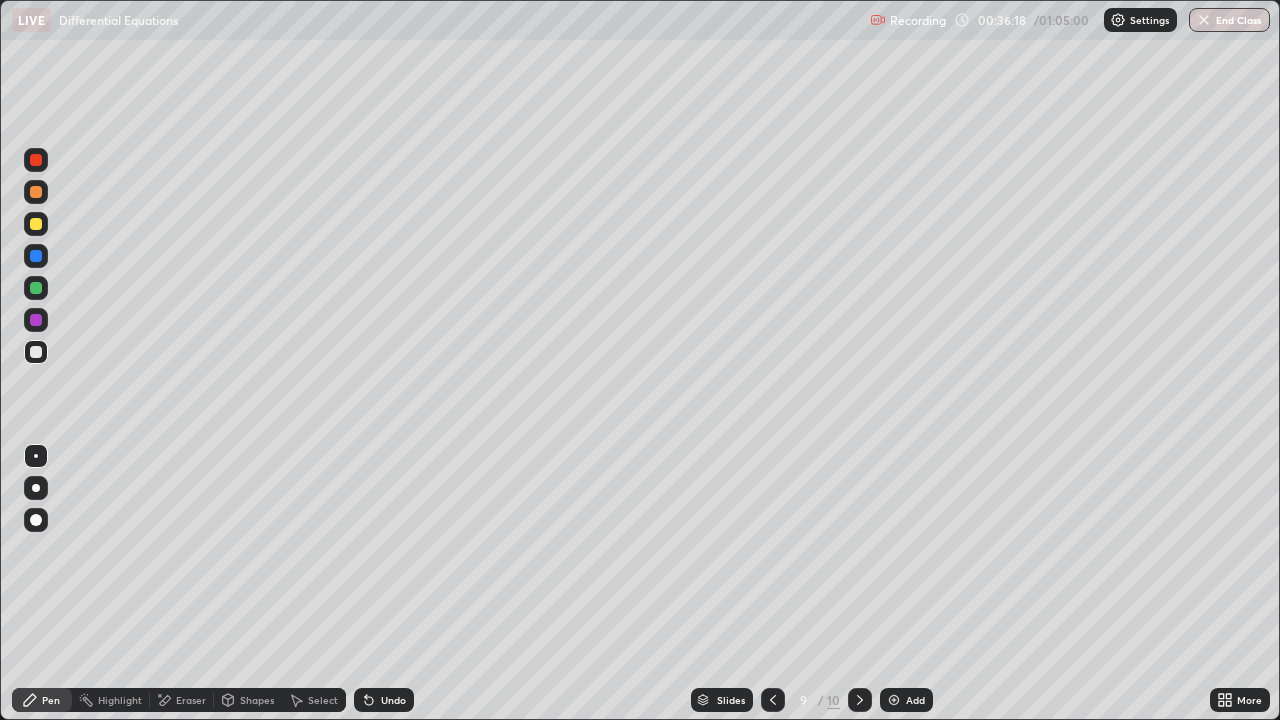 click 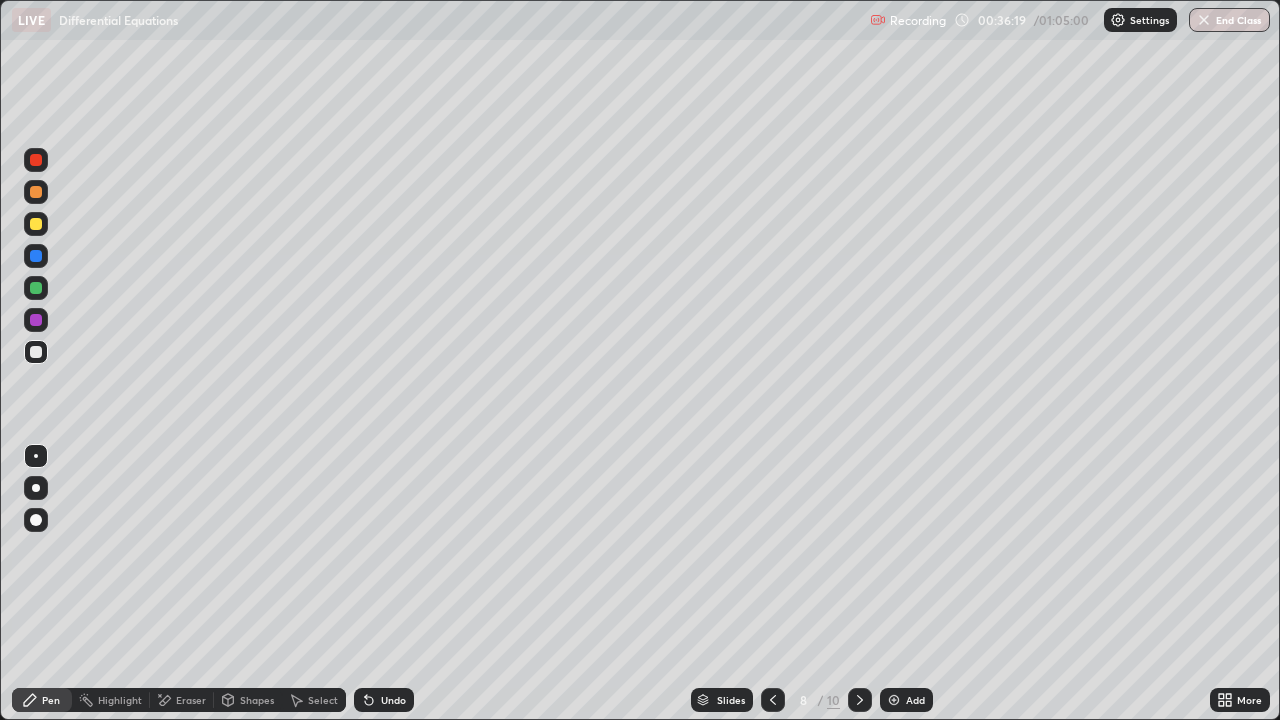 click 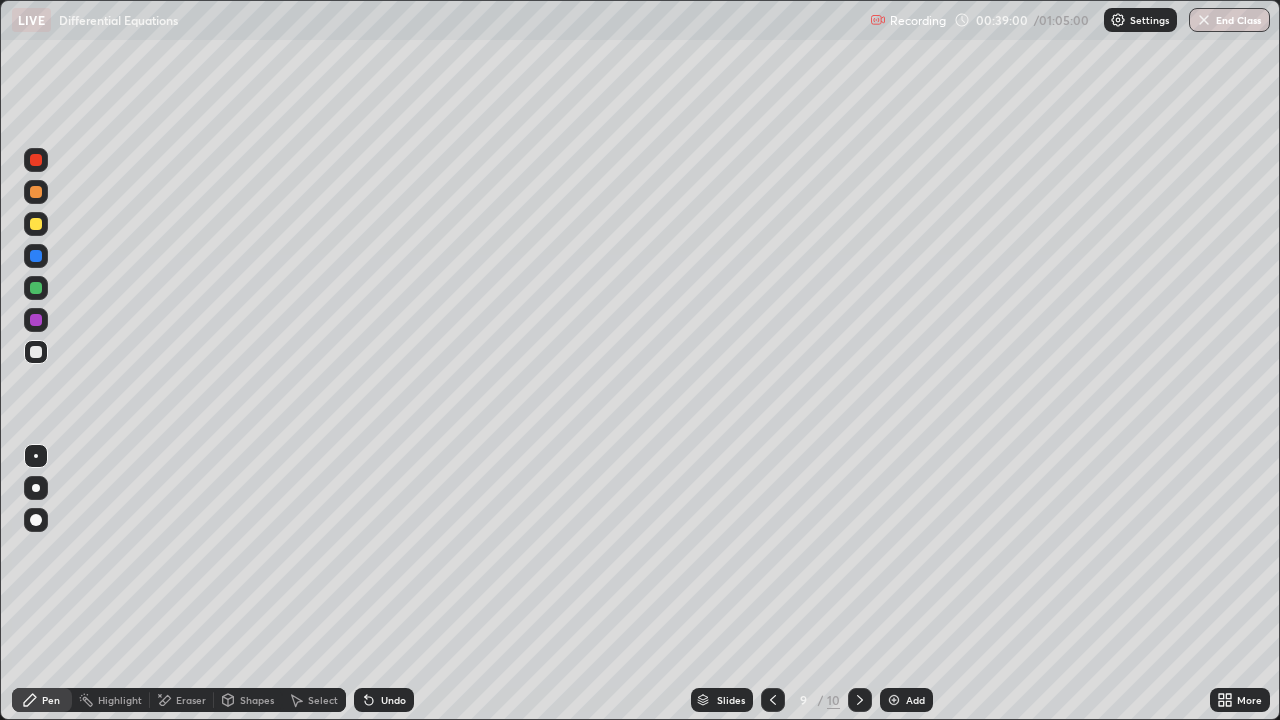 click 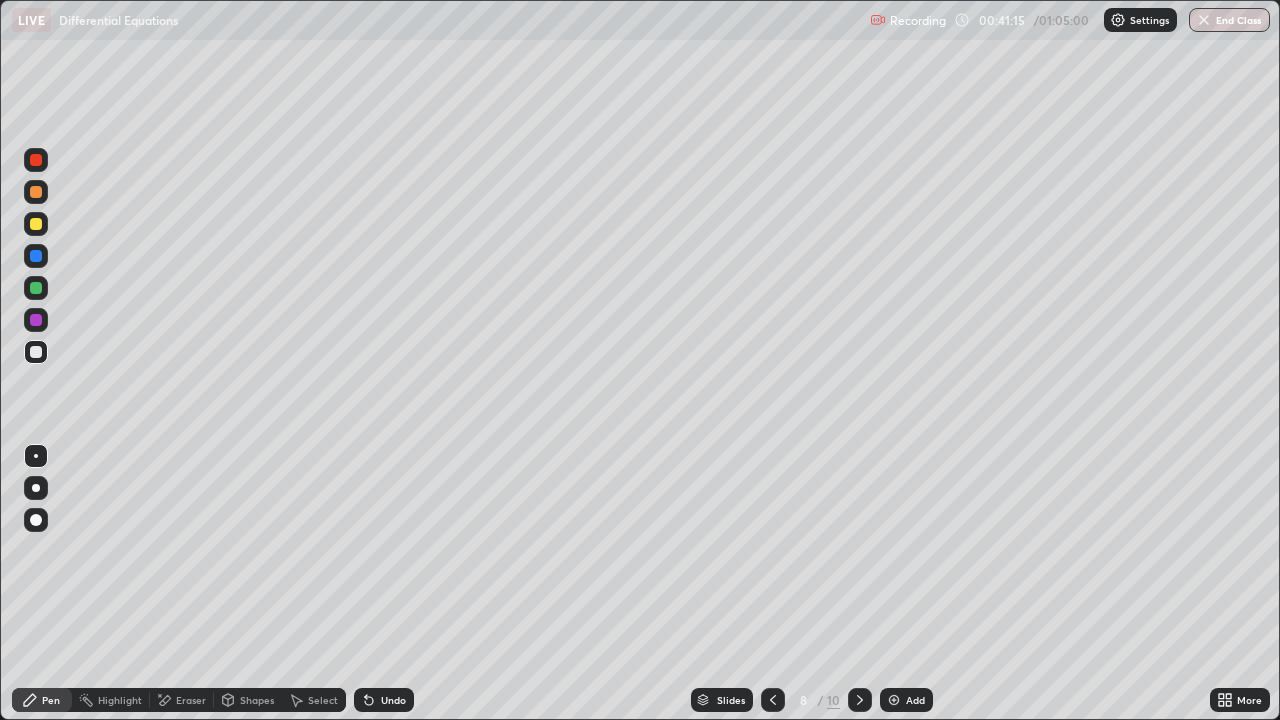 click 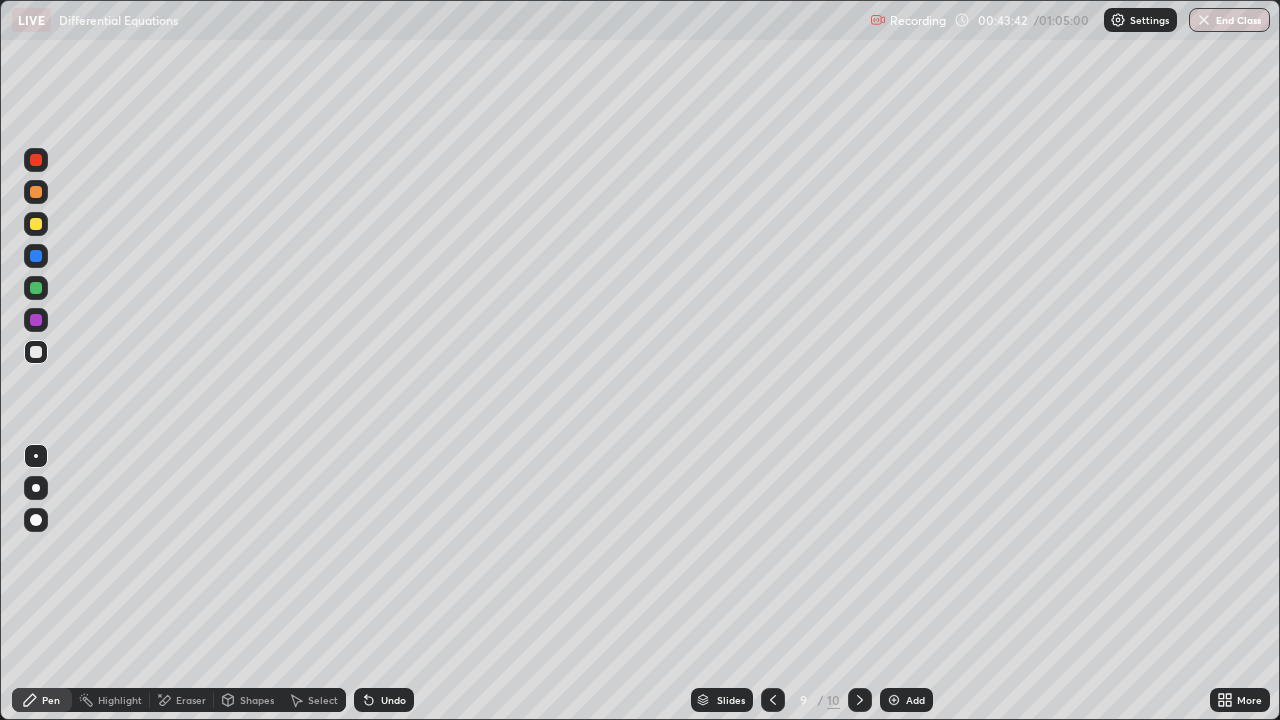 click at bounding box center [894, 700] 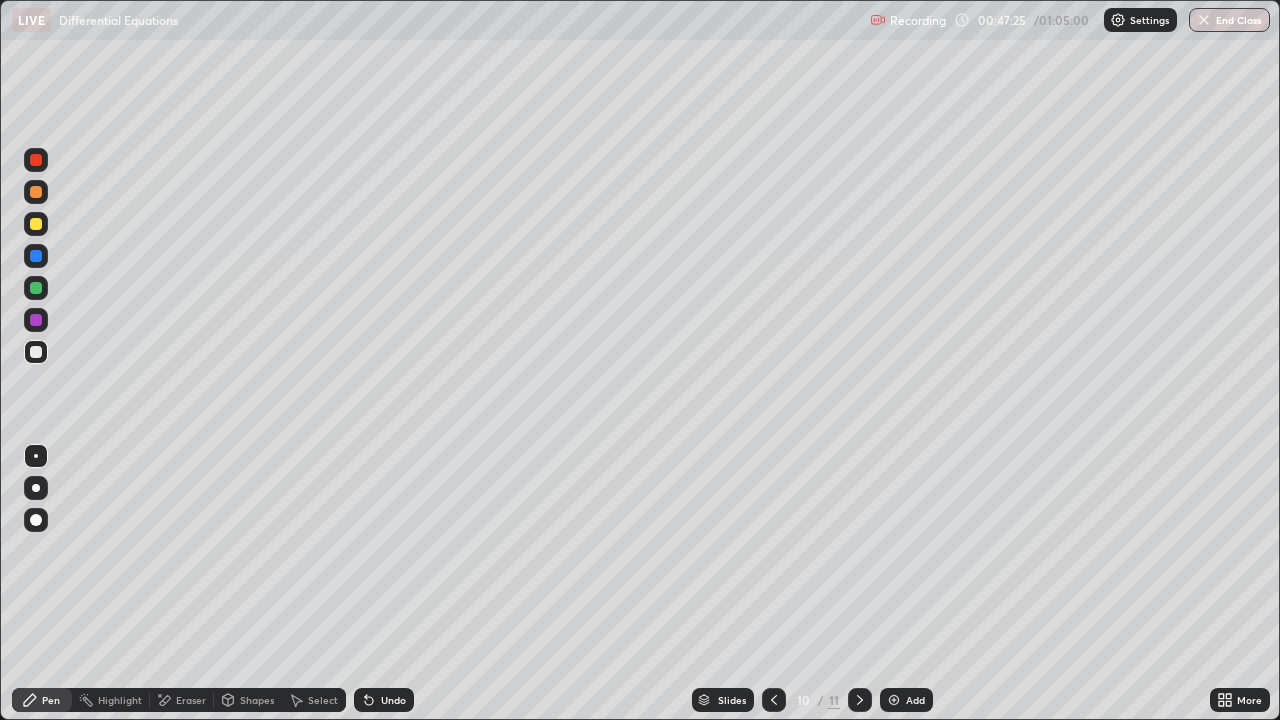 click at bounding box center (894, 700) 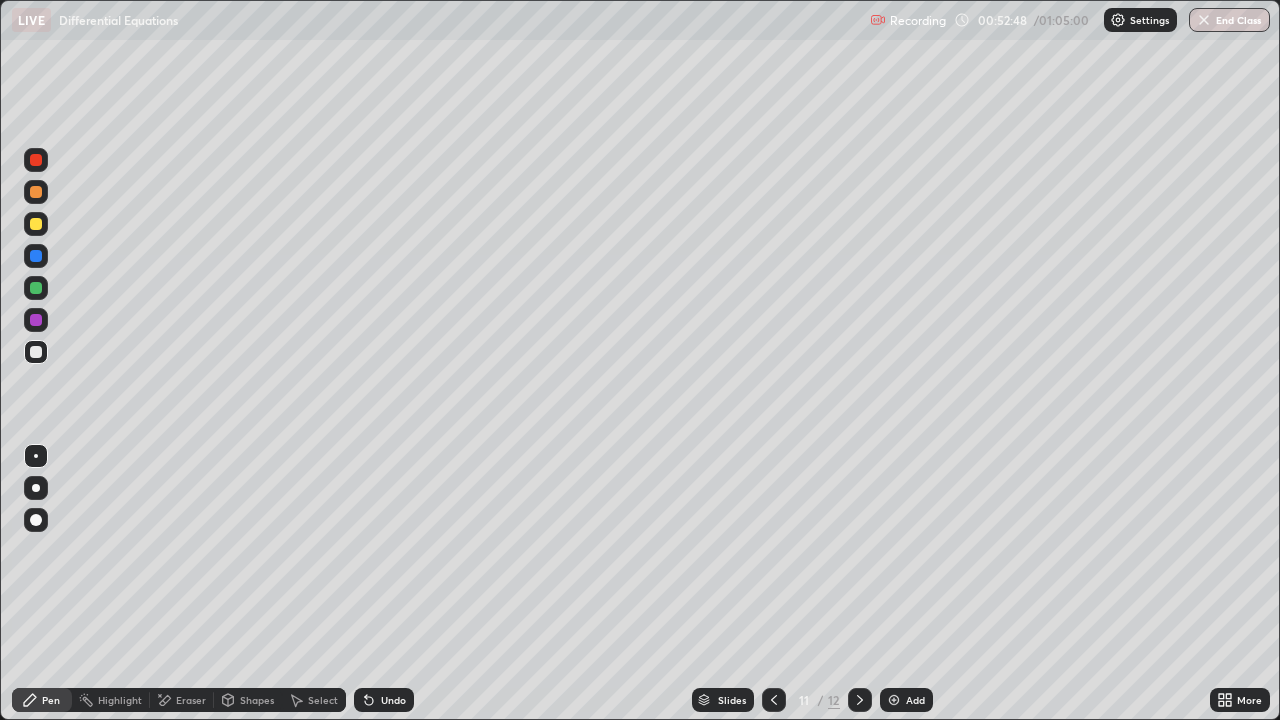 click at bounding box center [894, 700] 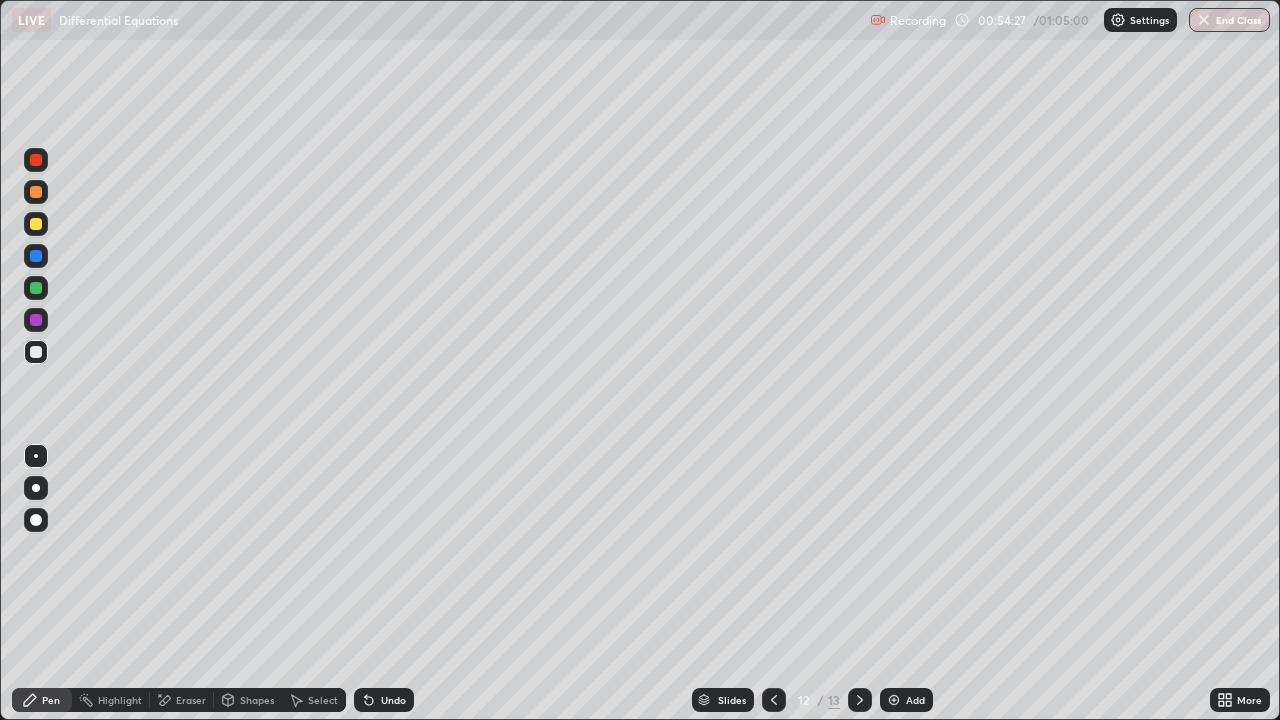 click on "Eraser" at bounding box center (191, 700) 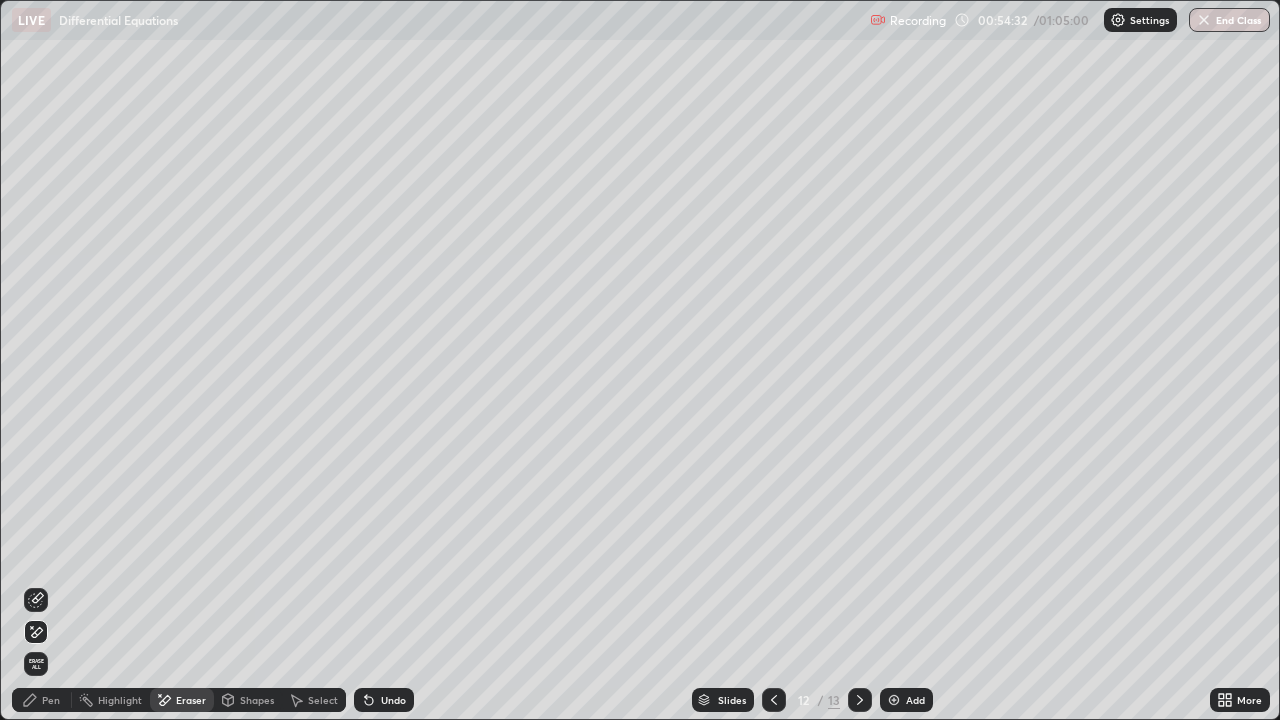 click on "Pen" at bounding box center (51, 700) 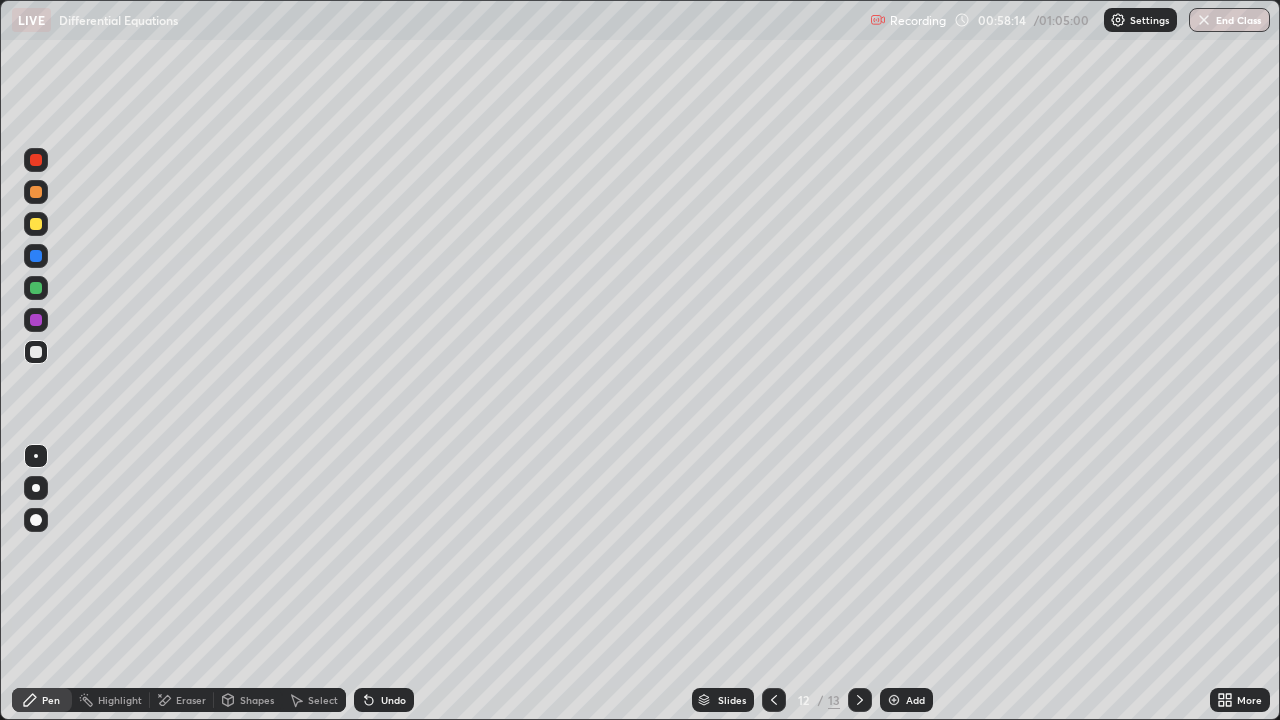 click at bounding box center [894, 700] 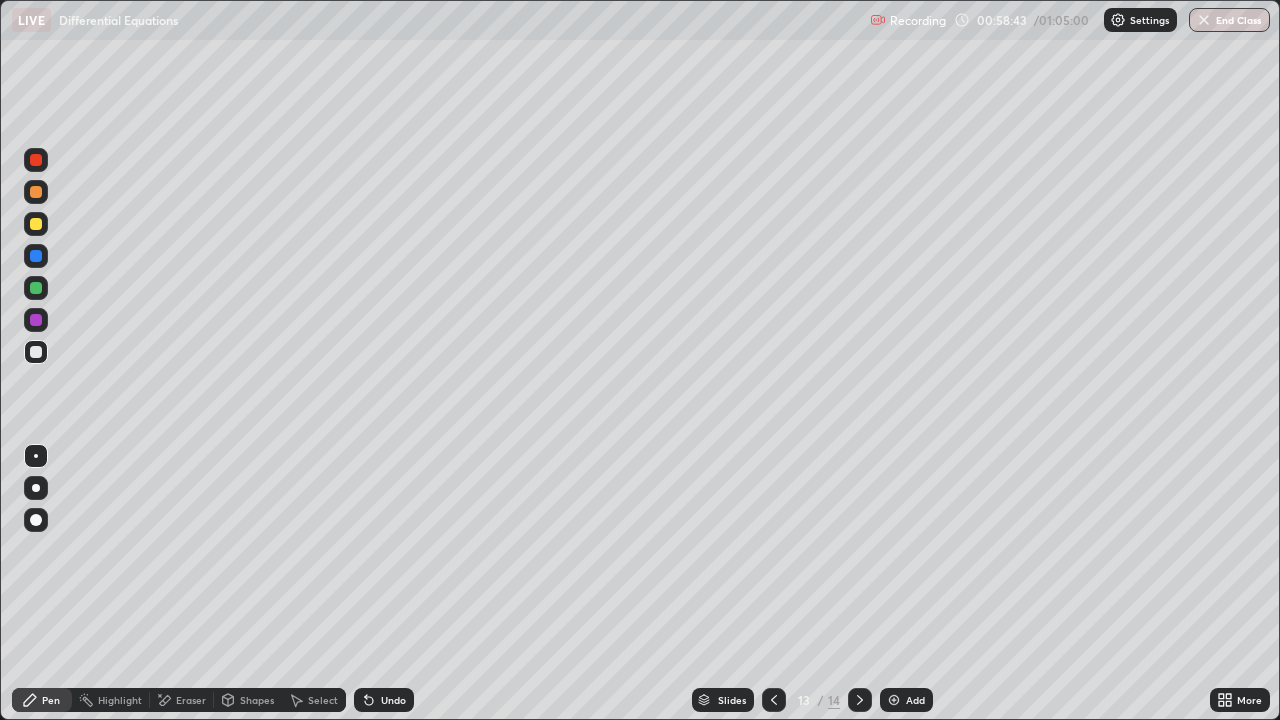 click at bounding box center [1204, 20] 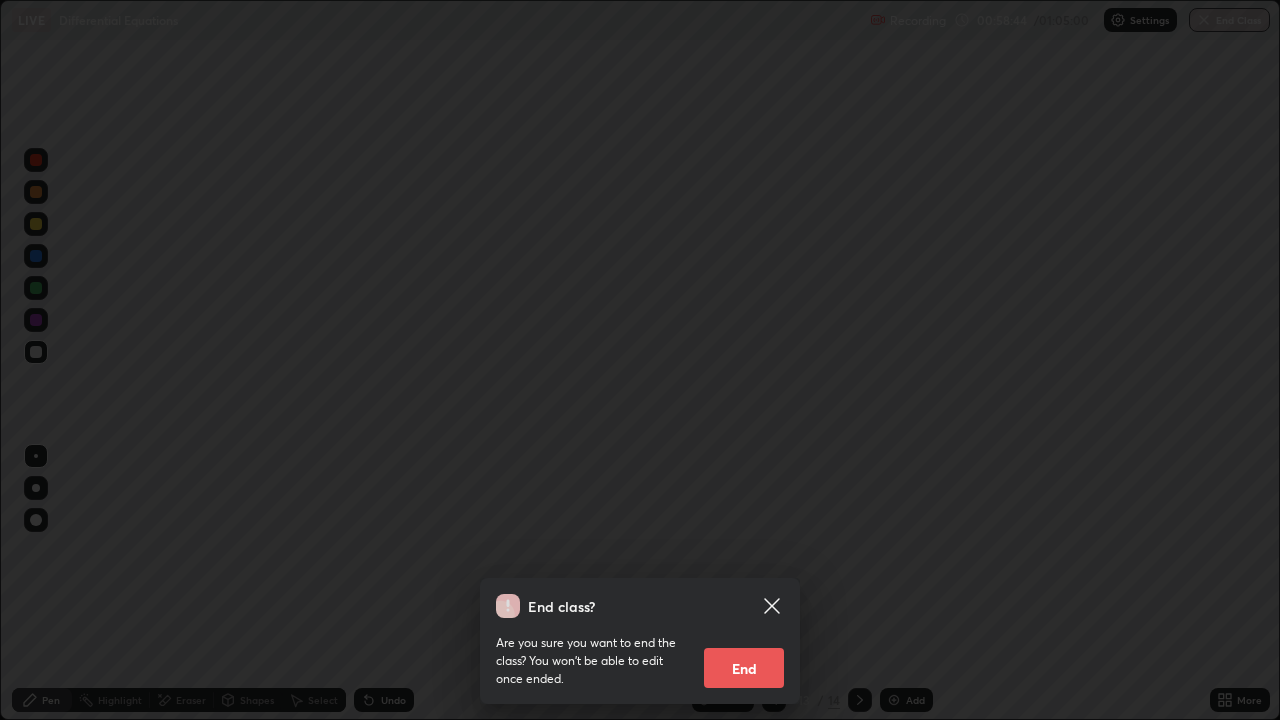 click on "End" at bounding box center (744, 668) 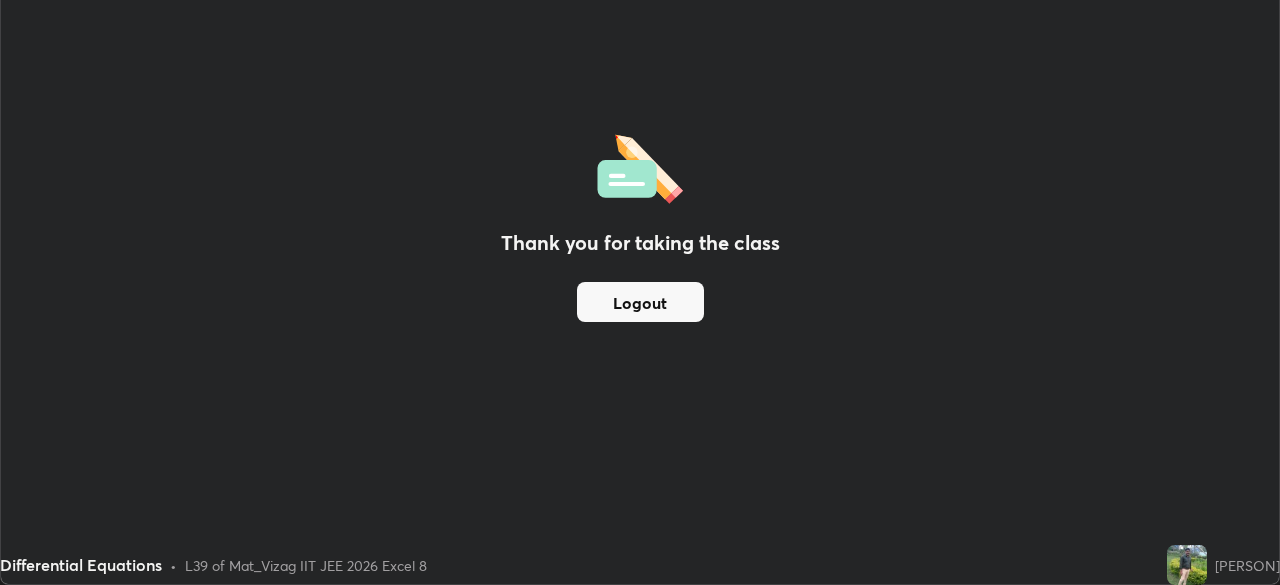 scroll, scrollTop: 585, scrollLeft: 1280, axis: both 